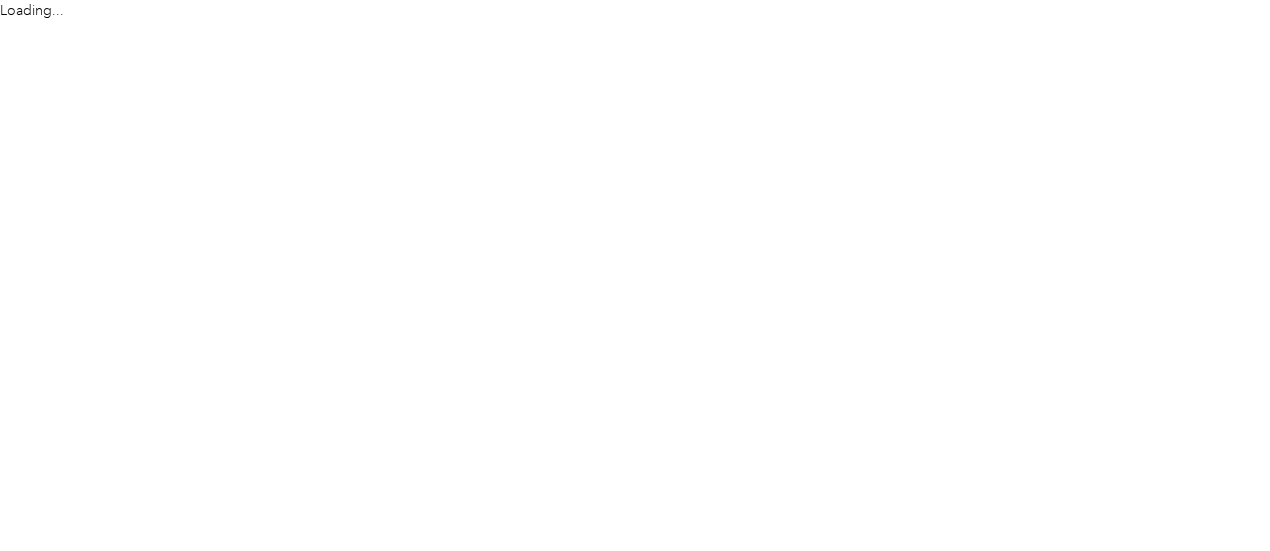 scroll, scrollTop: 0, scrollLeft: 0, axis: both 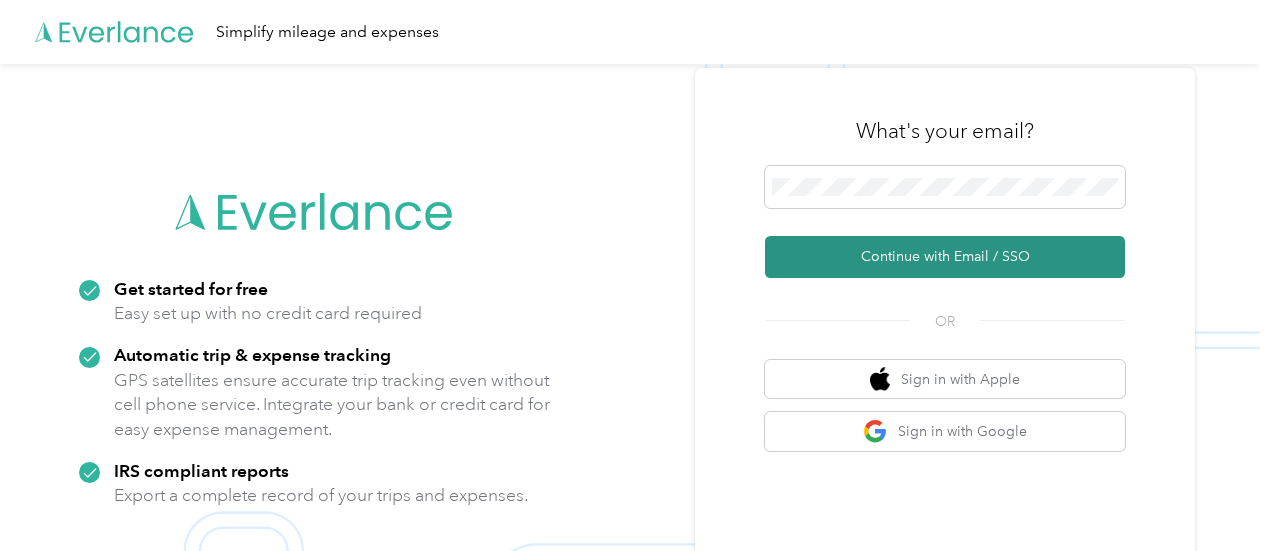 click on "Continue with Email / SSO" at bounding box center (945, 257) 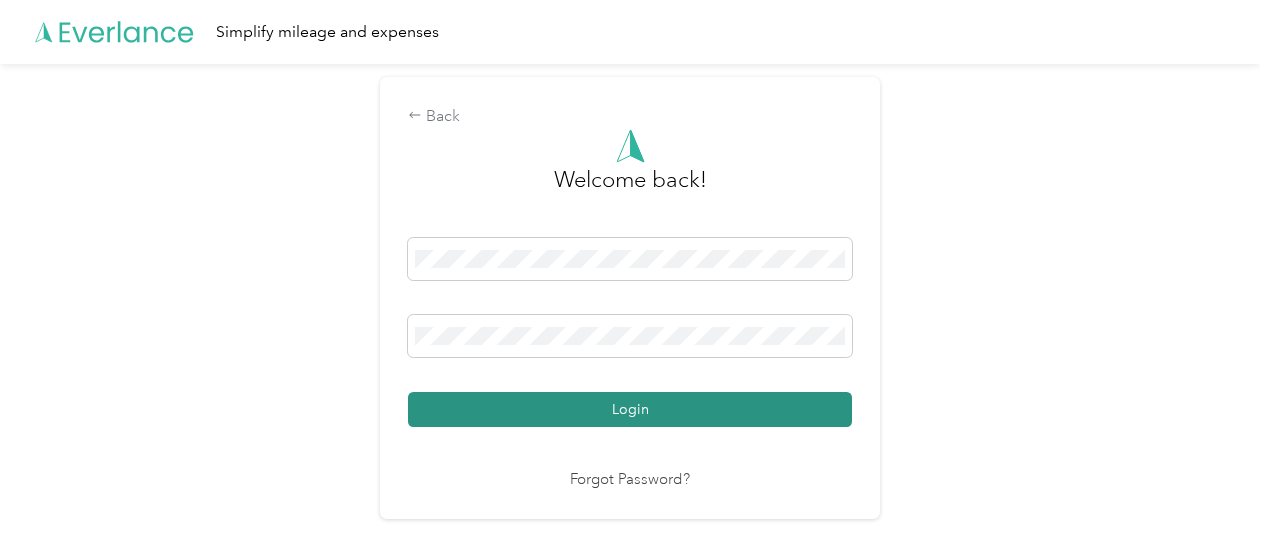 click on "Login" at bounding box center (630, 409) 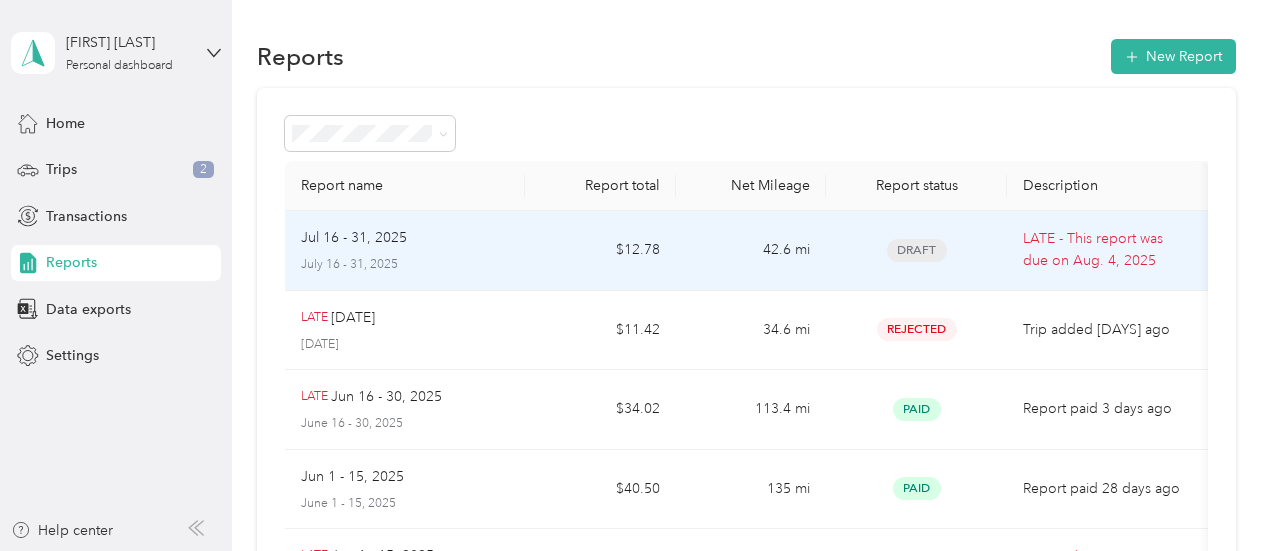 click on "LATE - This report was due on   [DATE]" at bounding box center (1107, 250) 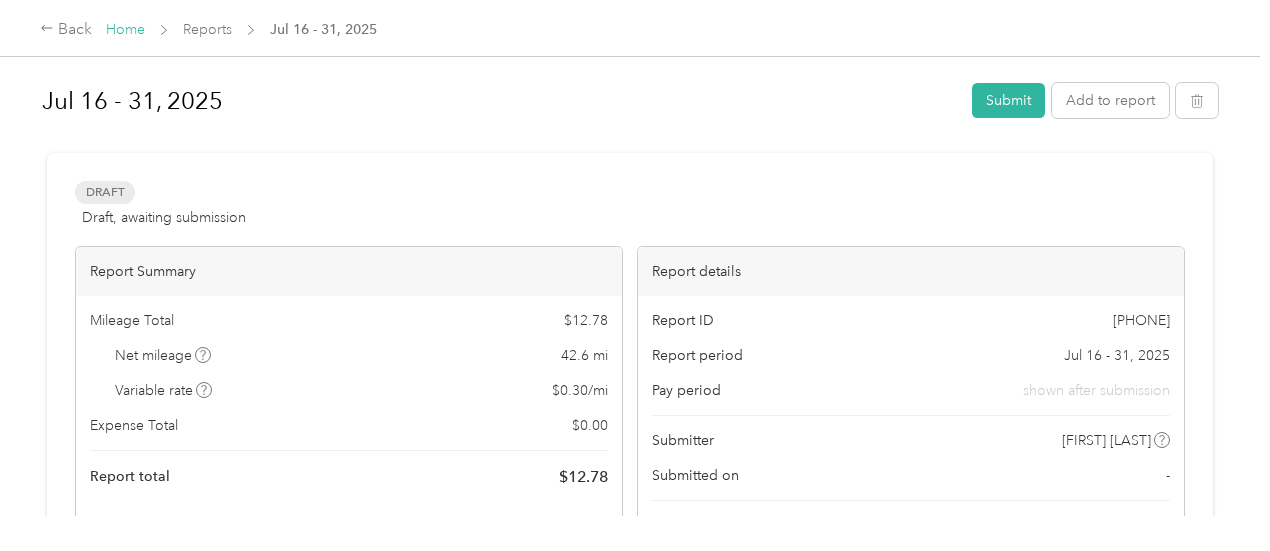 click on "Home" at bounding box center [125, 29] 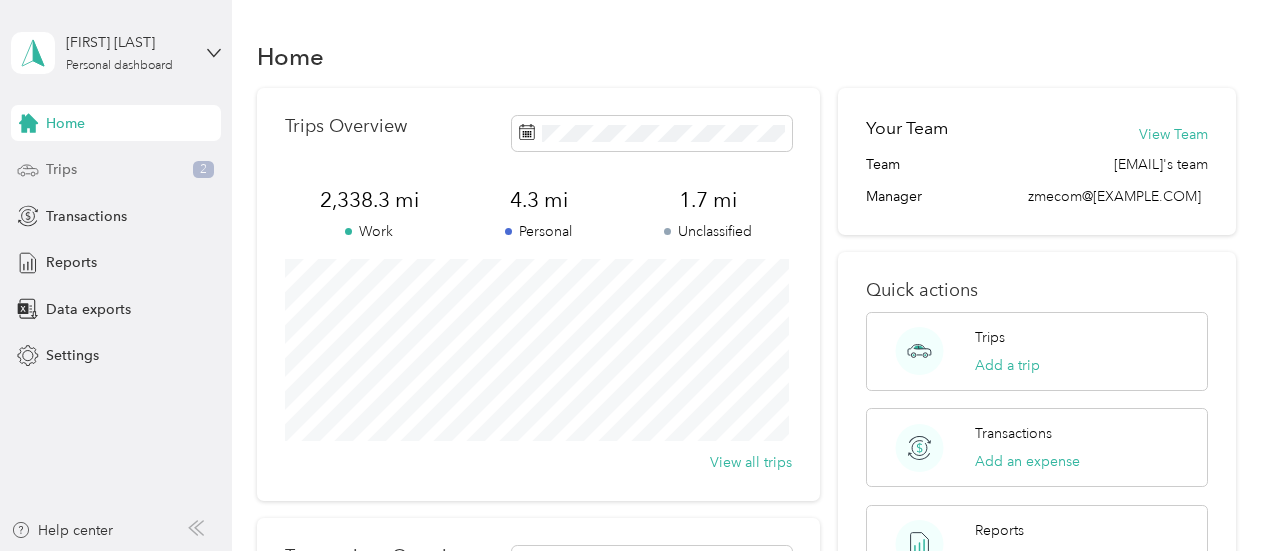 click on "Trips 2" at bounding box center [116, 170] 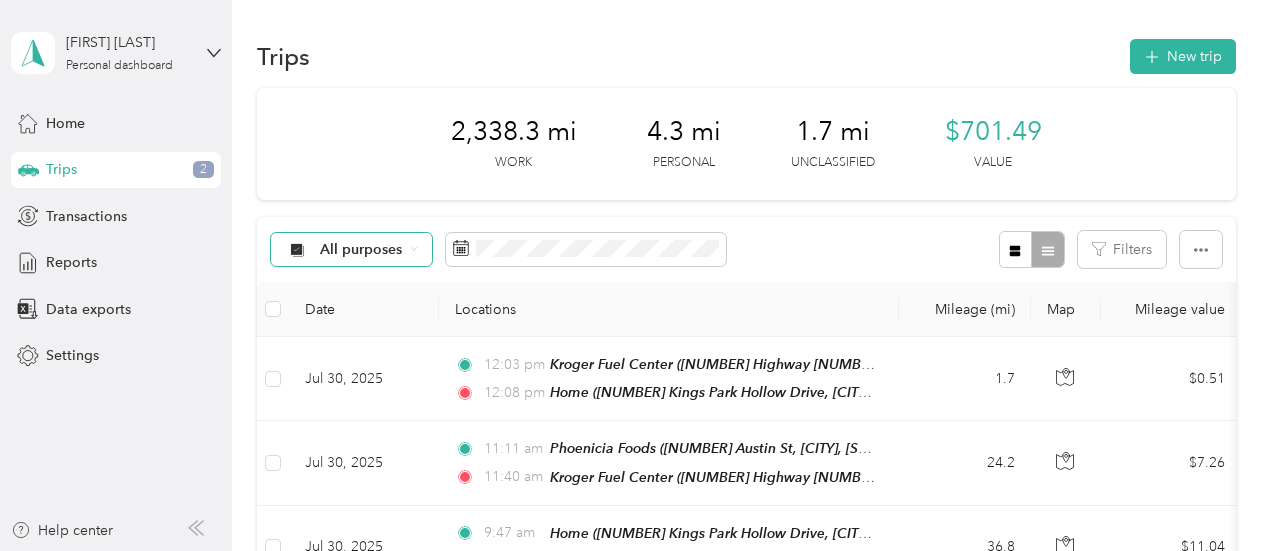 click 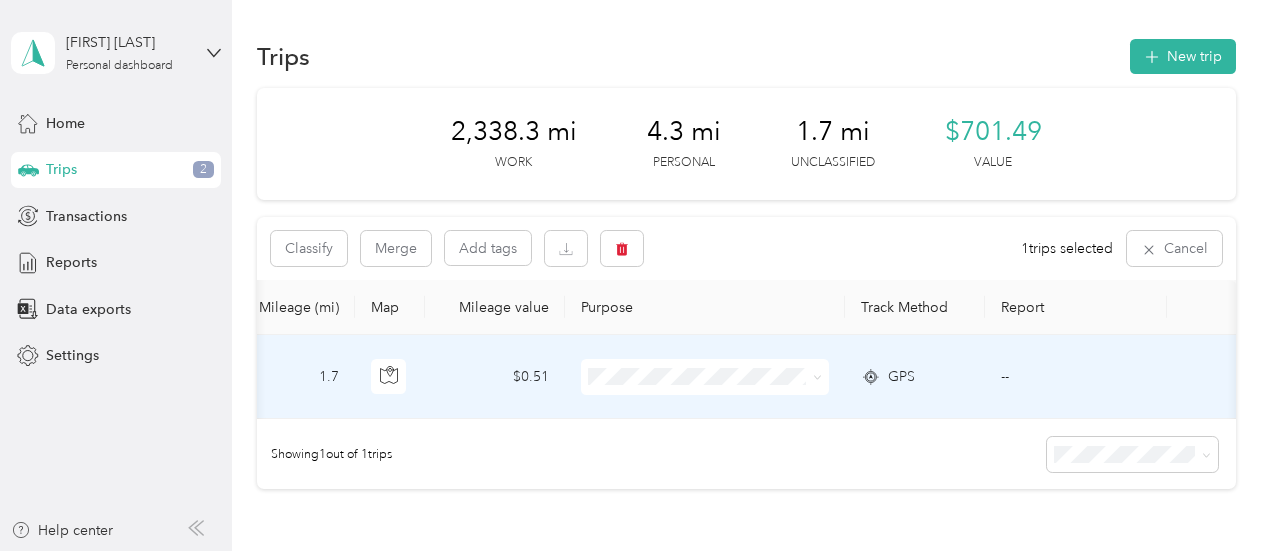 scroll, scrollTop: 0, scrollLeft: 682, axis: horizontal 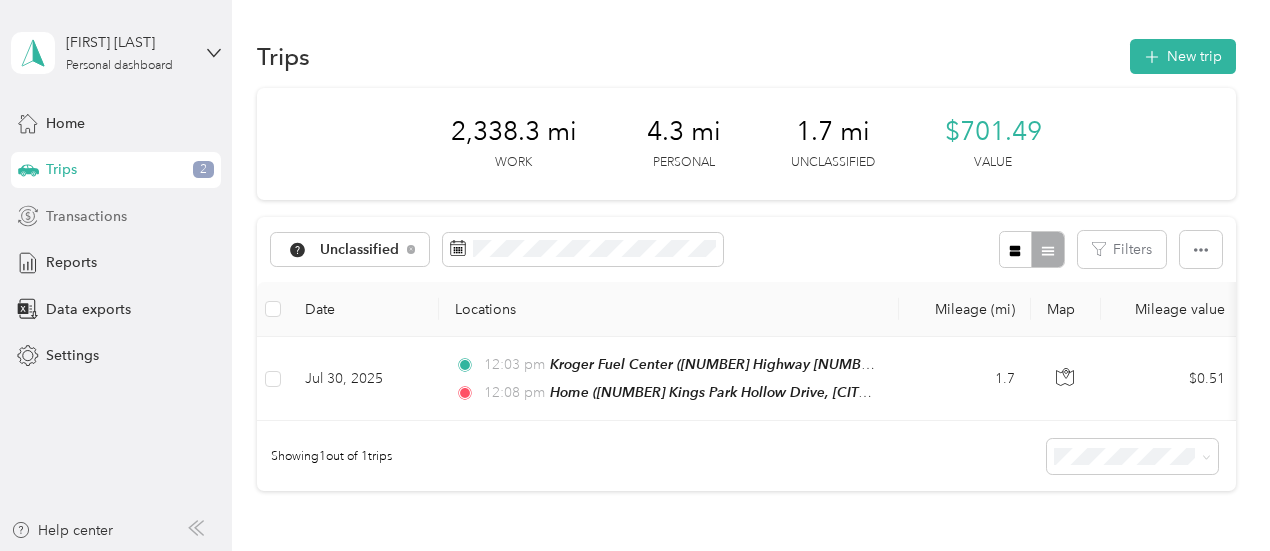 click on "Transactions" at bounding box center [116, 216] 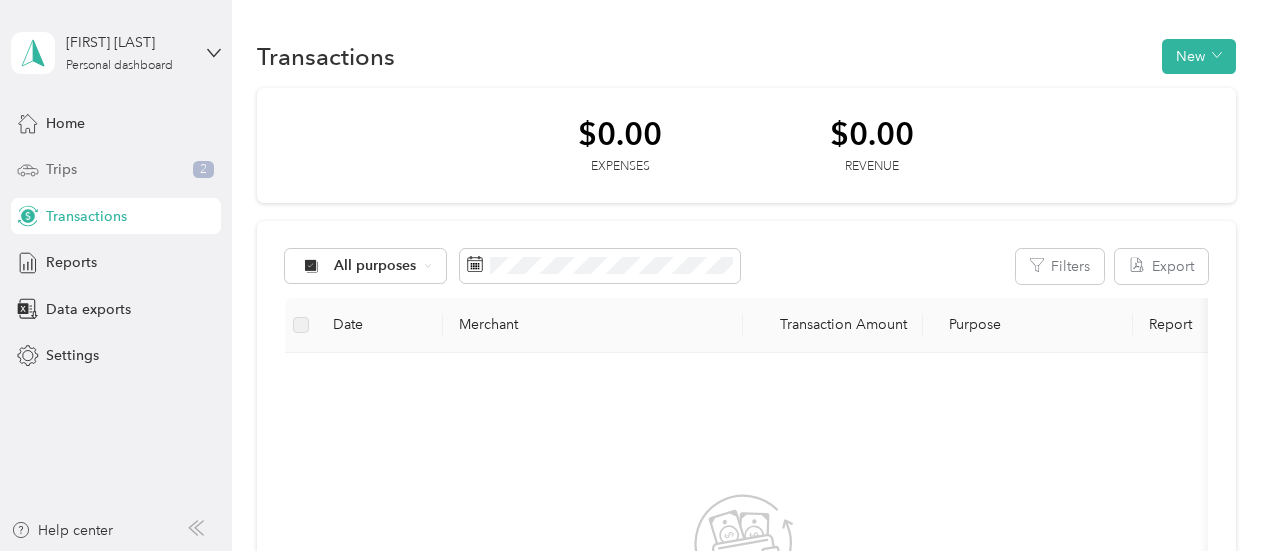 click on "Trips 2" at bounding box center [116, 170] 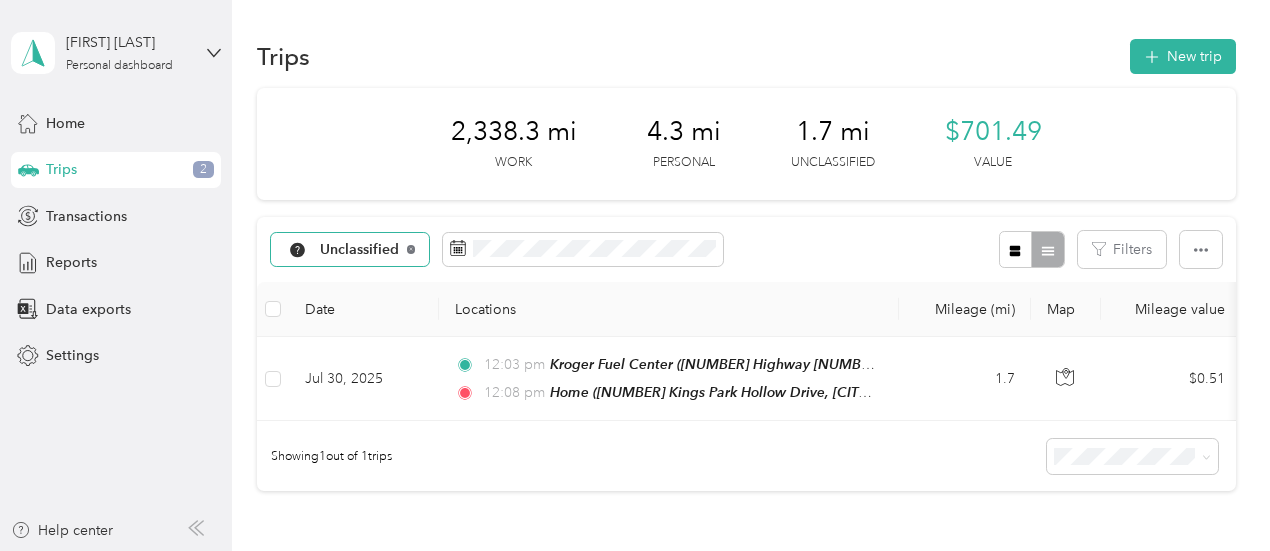 click 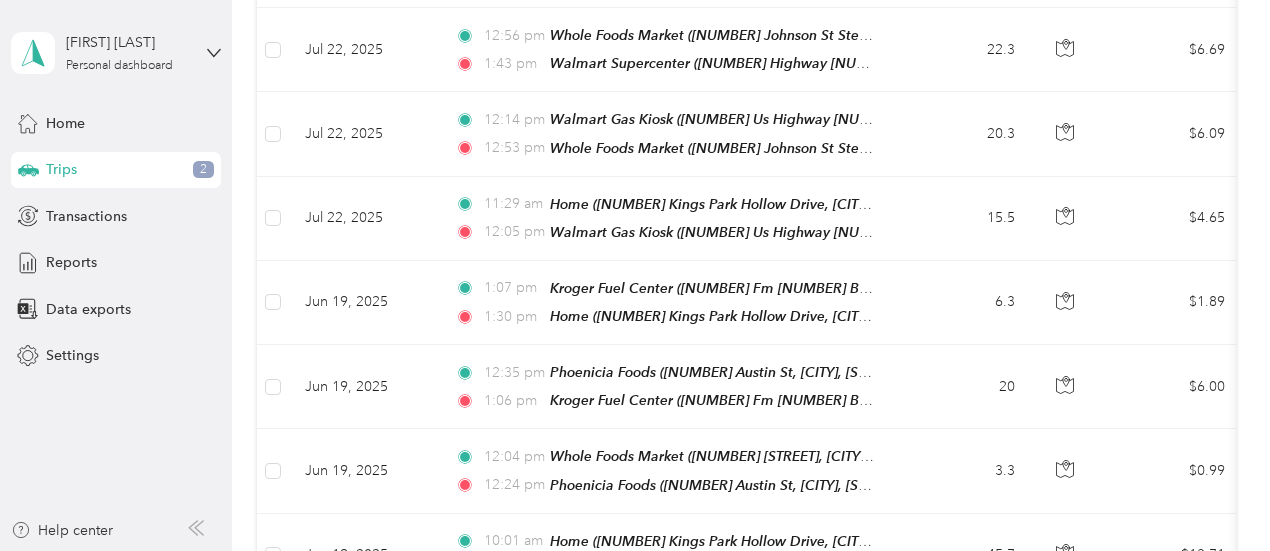 scroll, scrollTop: 712, scrollLeft: 0, axis: vertical 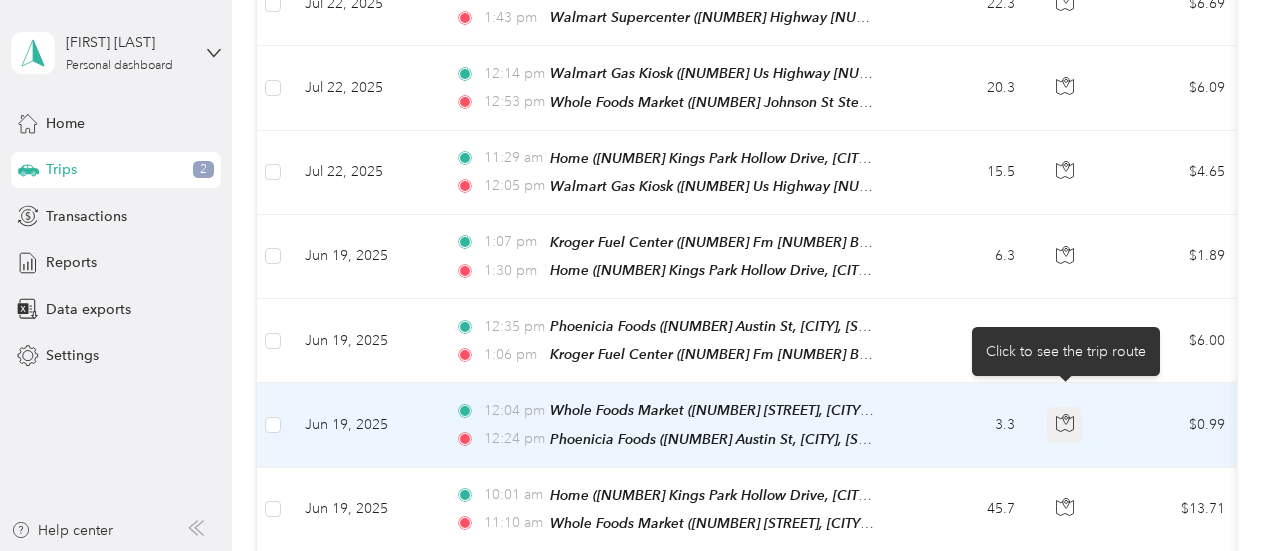 click at bounding box center [1065, 425] 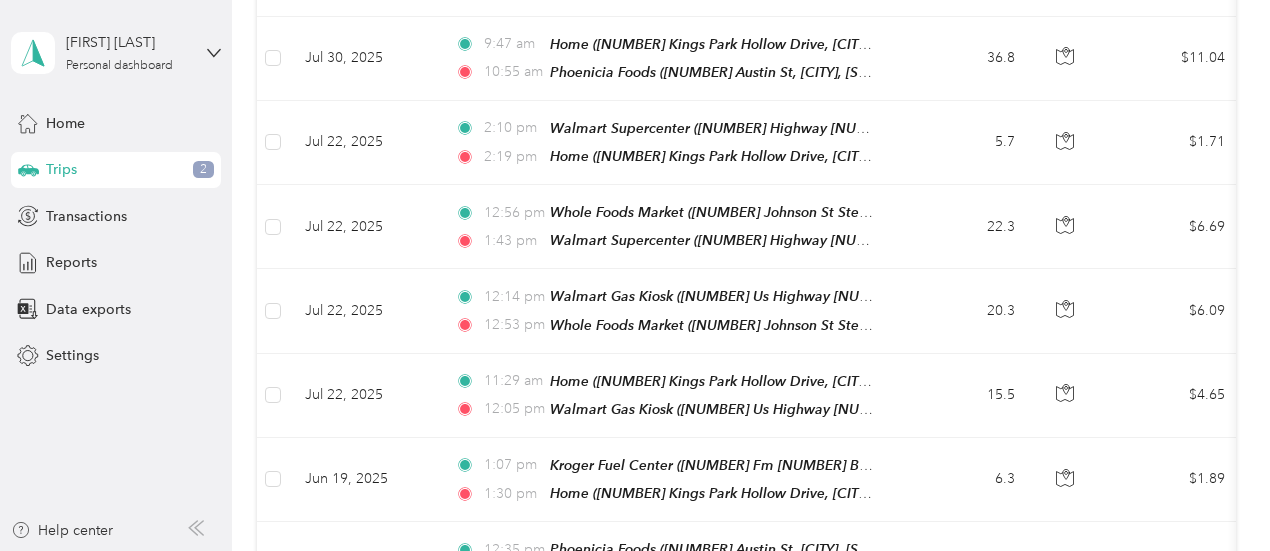scroll, scrollTop: 472, scrollLeft: 0, axis: vertical 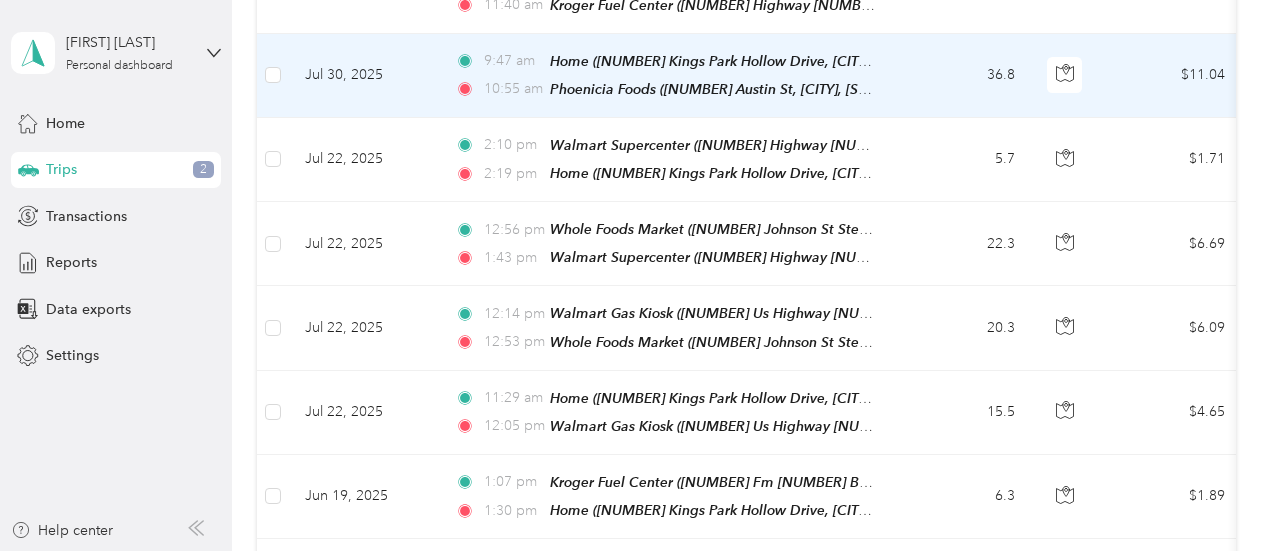 click on "Jul 30, 2025" at bounding box center (364, 76) 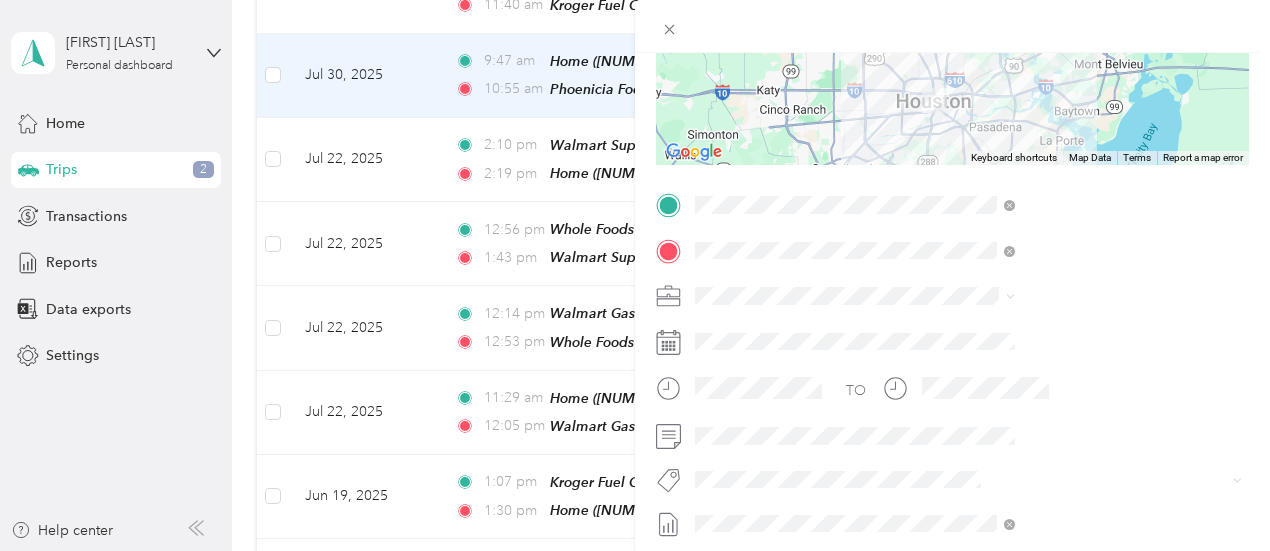 scroll, scrollTop: 302, scrollLeft: 0, axis: vertical 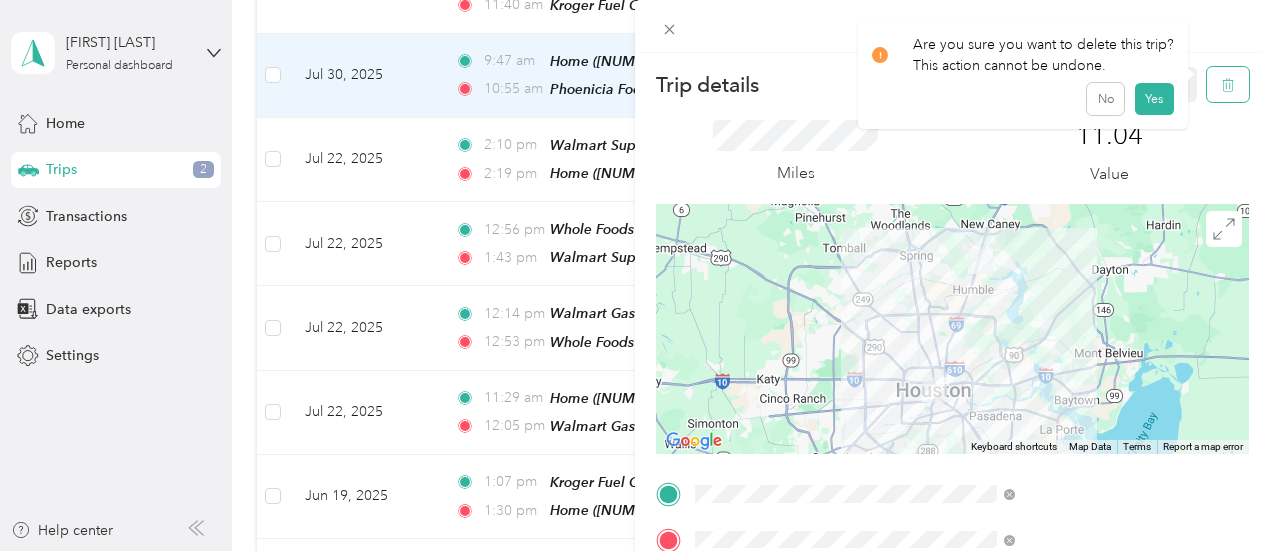 click at bounding box center (1228, 84) 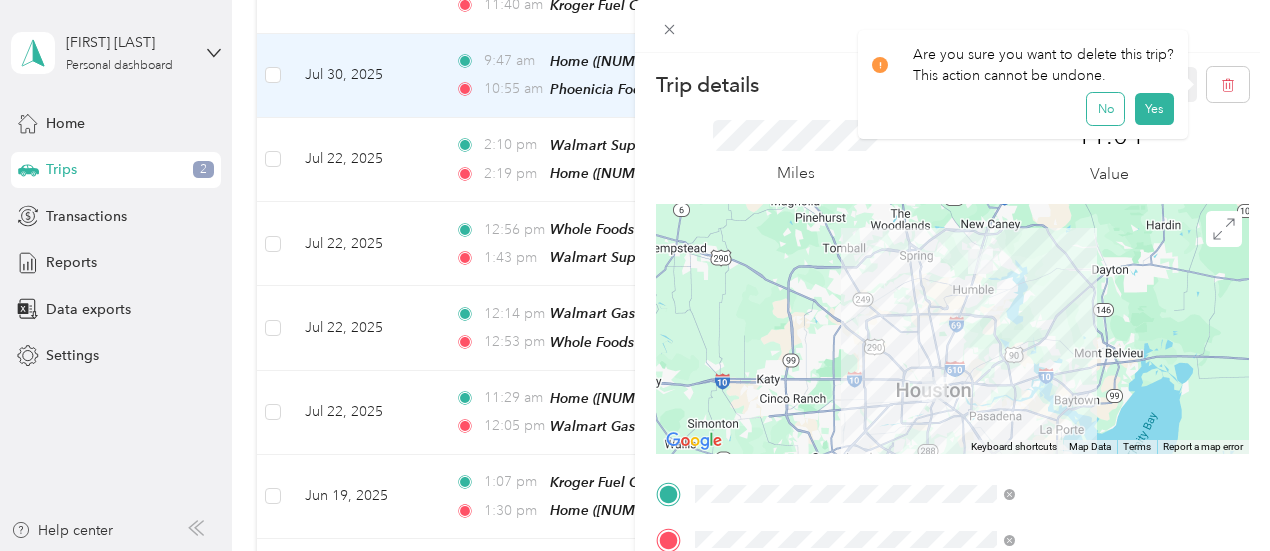 click on "No" at bounding box center [1105, 109] 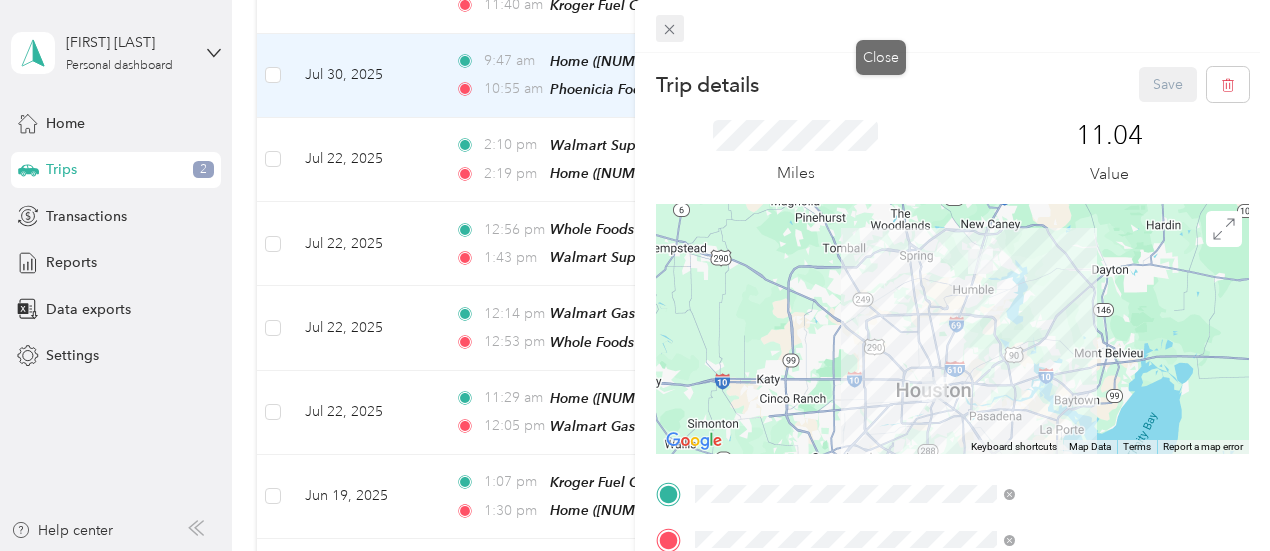 click at bounding box center [670, 29] 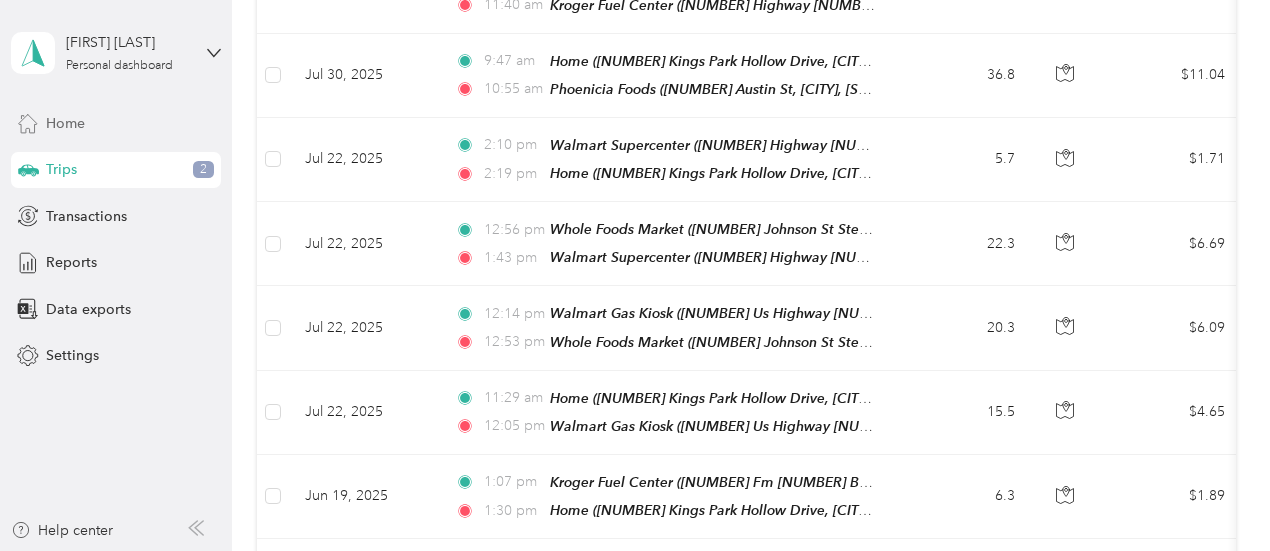 click on "Home" at bounding box center [116, 123] 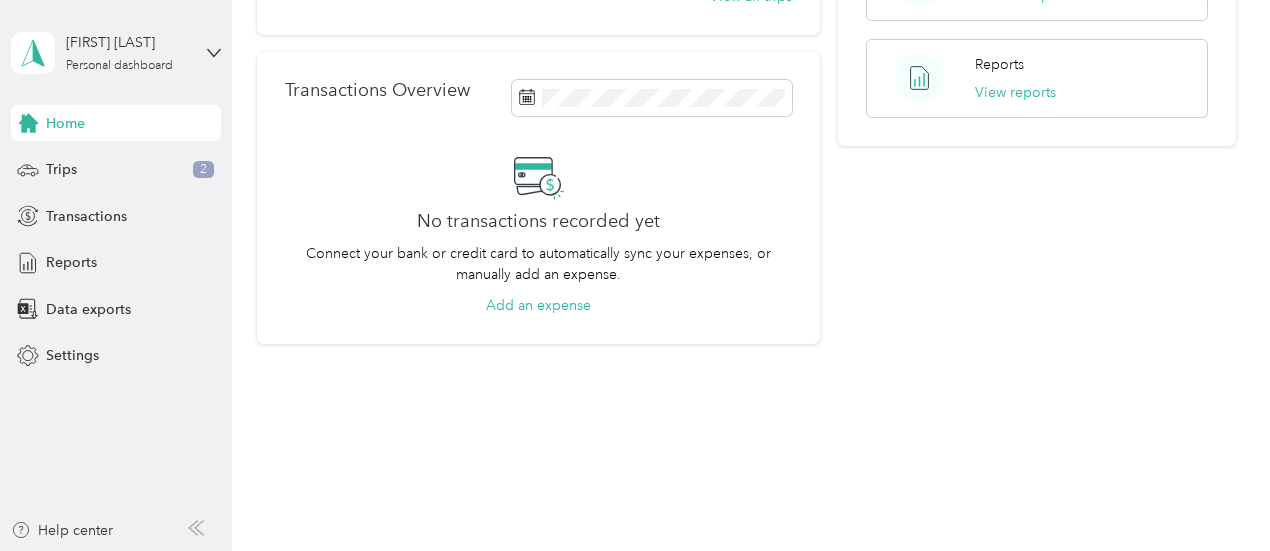 scroll, scrollTop: 466, scrollLeft: 0, axis: vertical 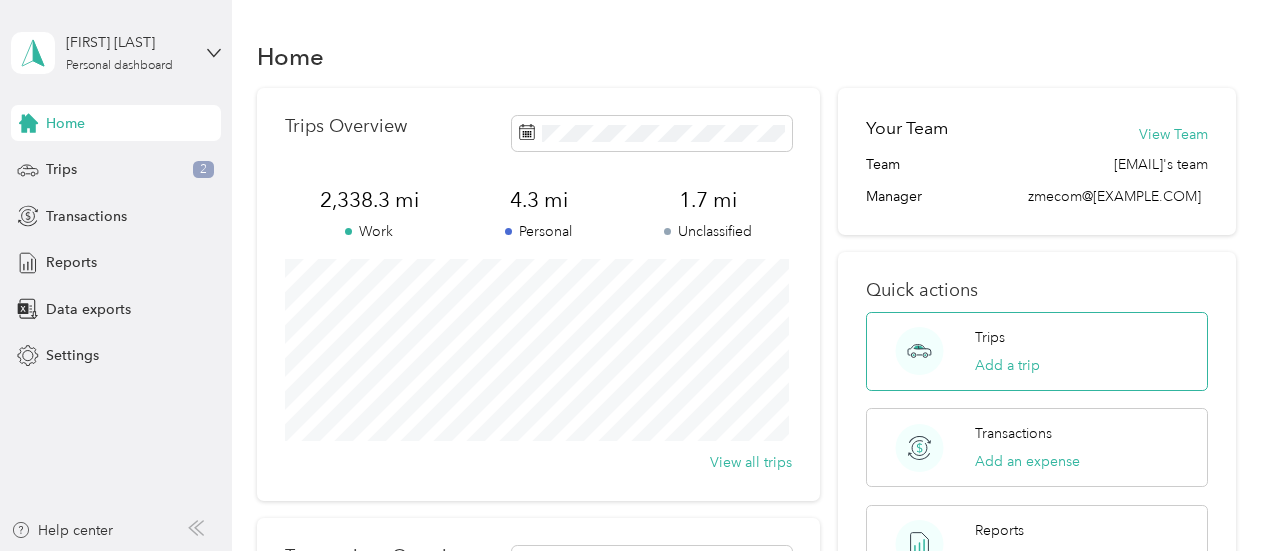 click on "Trips Add a trip" at bounding box center [1037, 351] 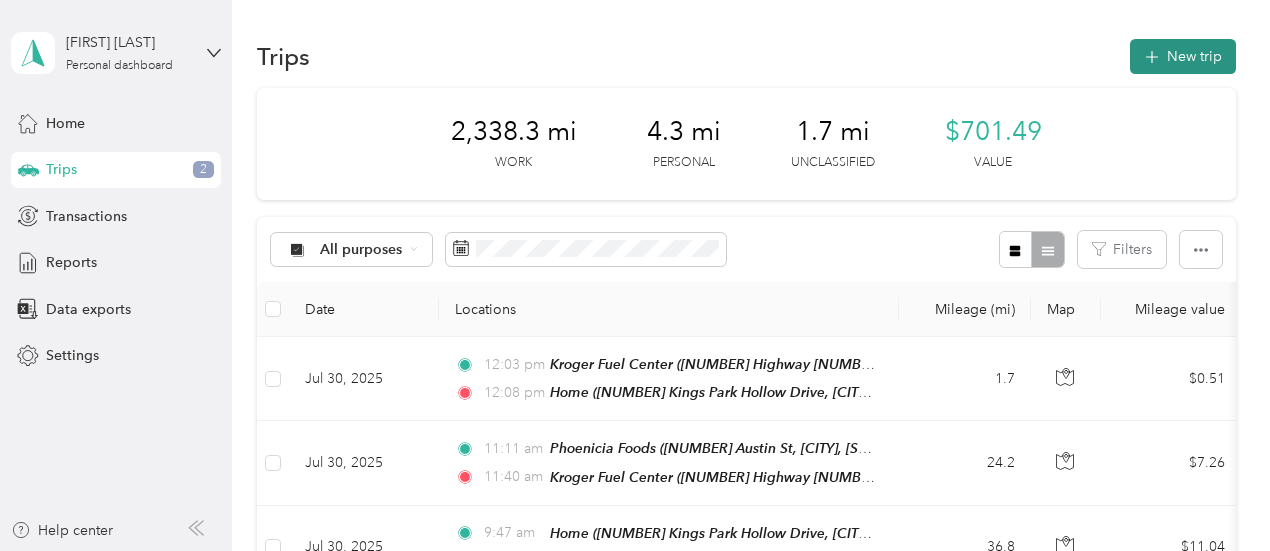 click on "New trip" at bounding box center (1183, 56) 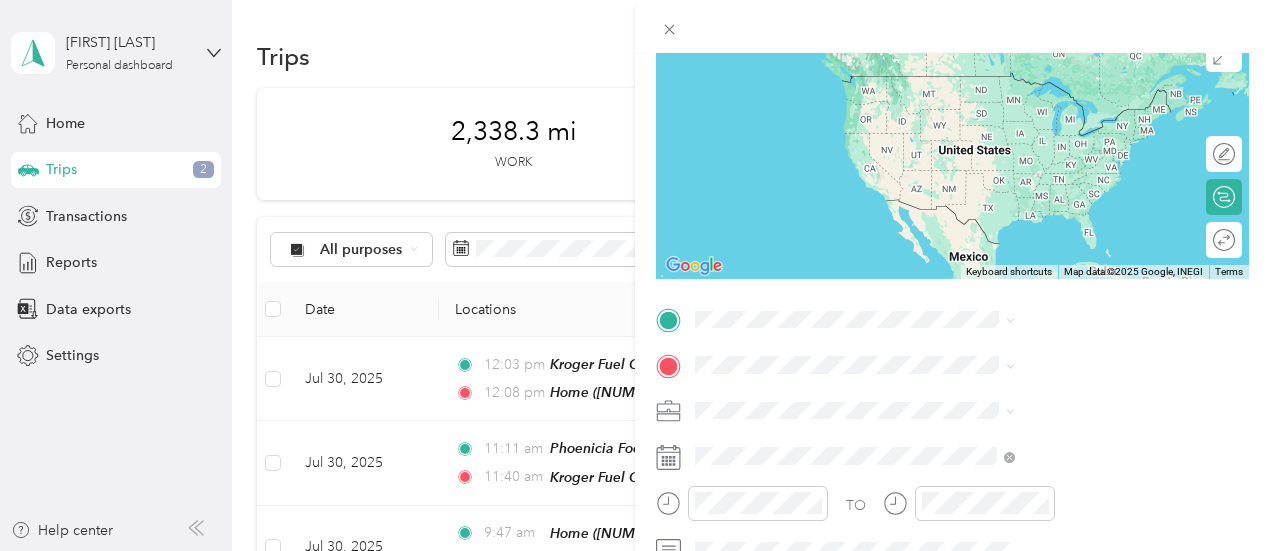 scroll, scrollTop: 199, scrollLeft: 0, axis: vertical 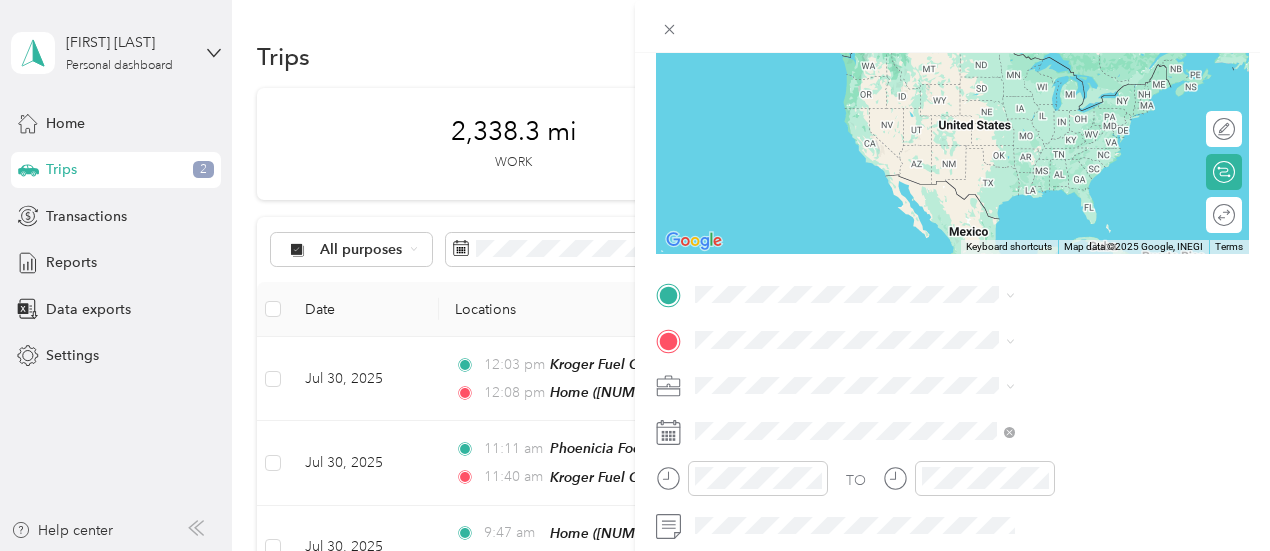 drag, startPoint x: 955, startPoint y: 439, endPoint x: 889, endPoint y: 434, distance: 66.189125 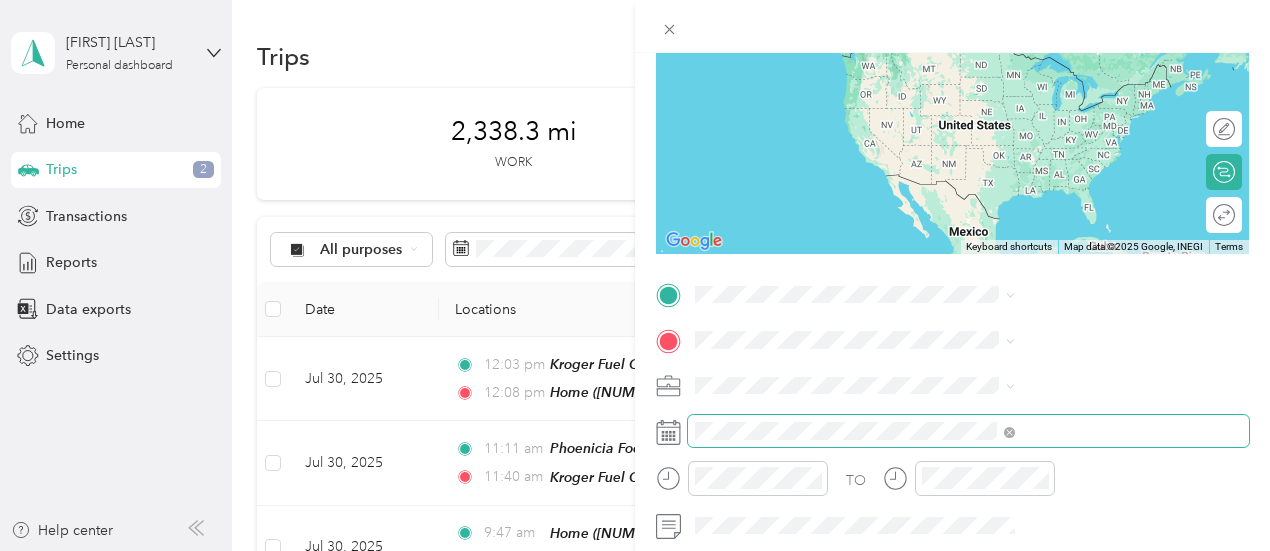 drag, startPoint x: 889, startPoint y: 434, endPoint x: 1226, endPoint y: 427, distance: 337.0727 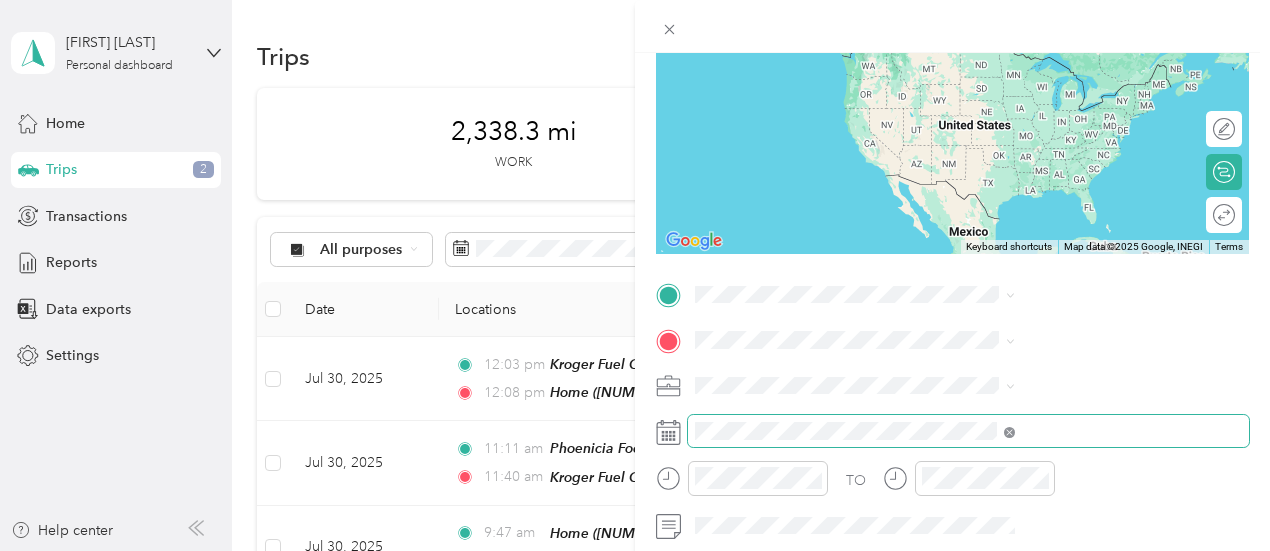 click 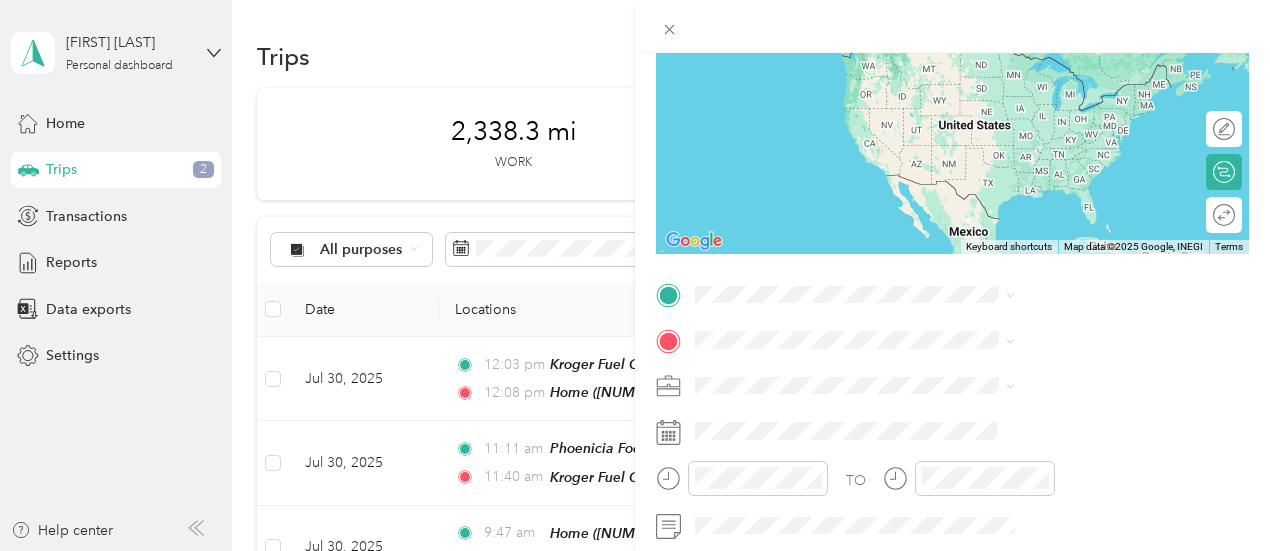 click on "Home [NUMBER] Kings Park Hollow Drive, [CITY], [STATE], United States" at bounding box center [1081, 384] 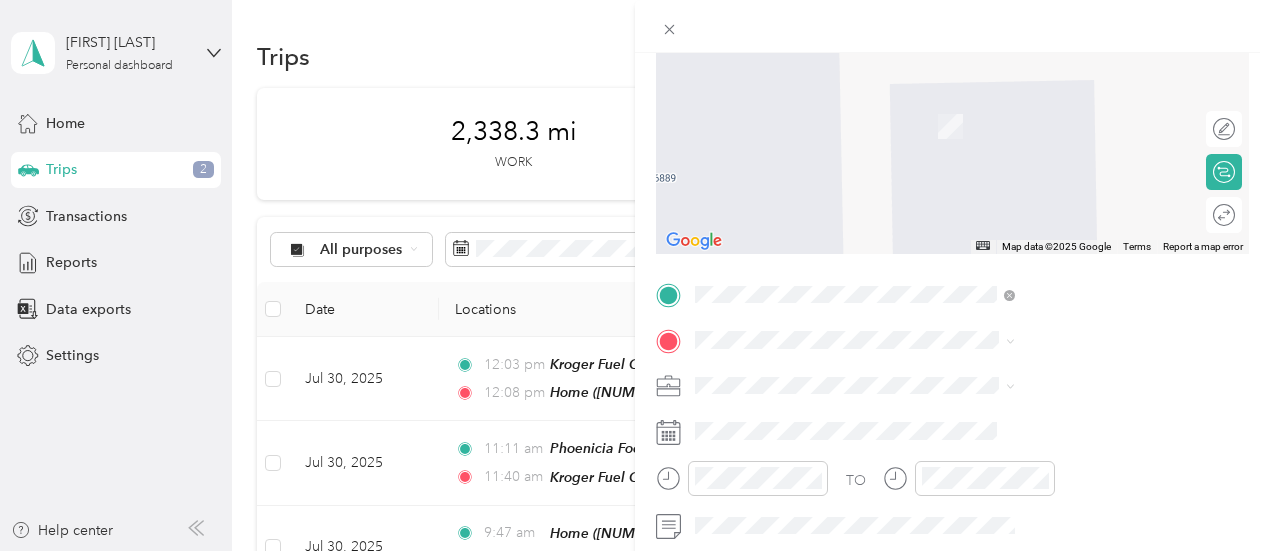 click on "[NUMBER] North Sam Houston Parkway East
Houston, [STATE] [POSTAL_CODE], United States" at bounding box center (1081, 111) 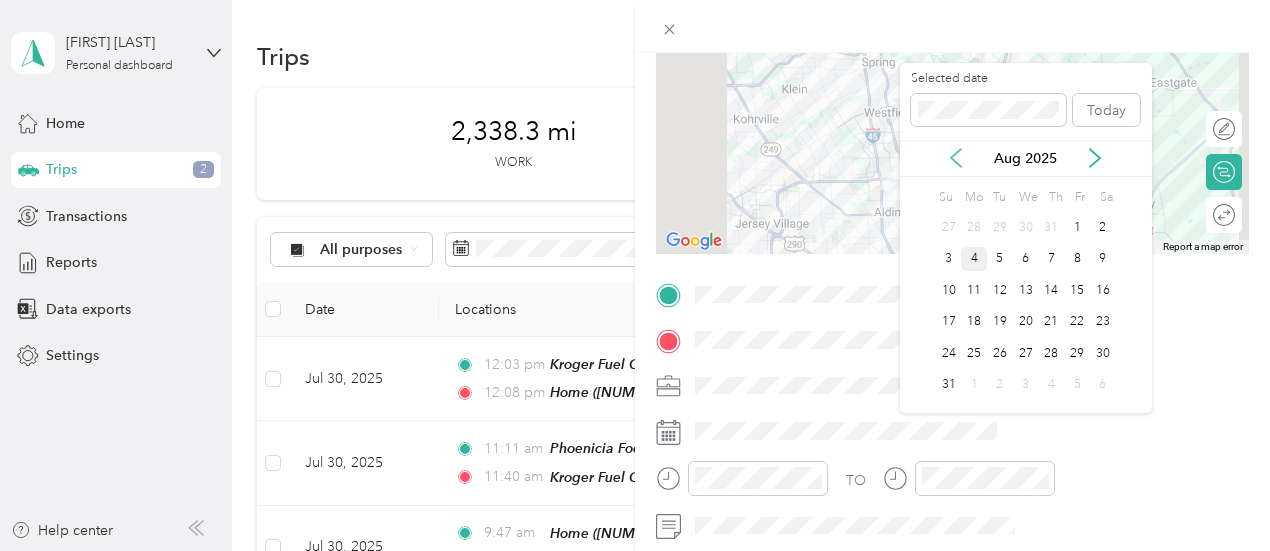 click 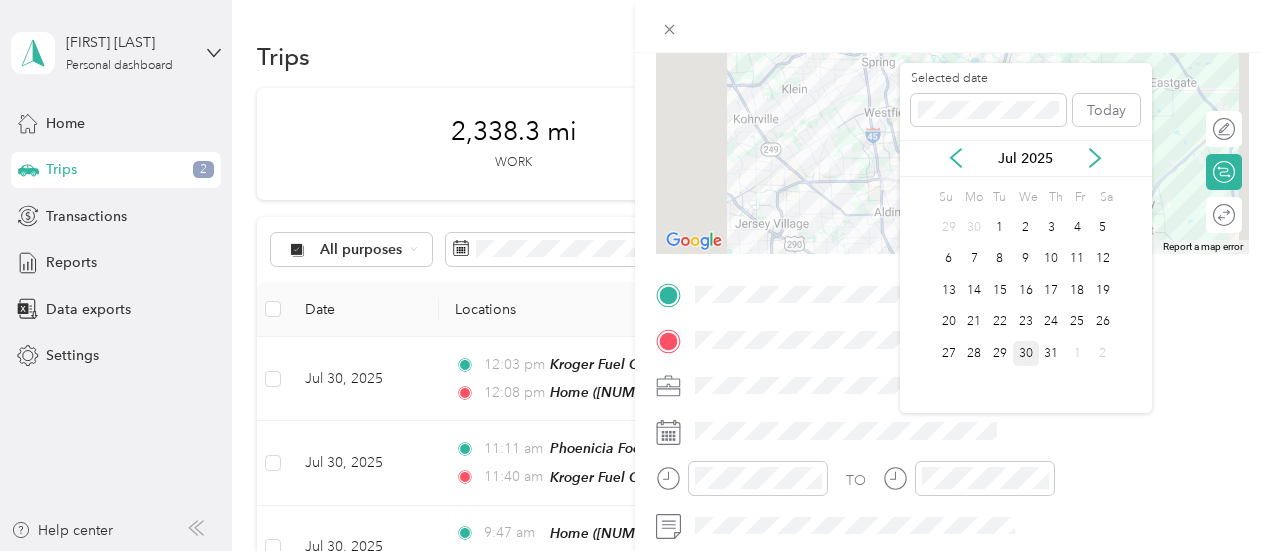 click on "30" at bounding box center (1026, 353) 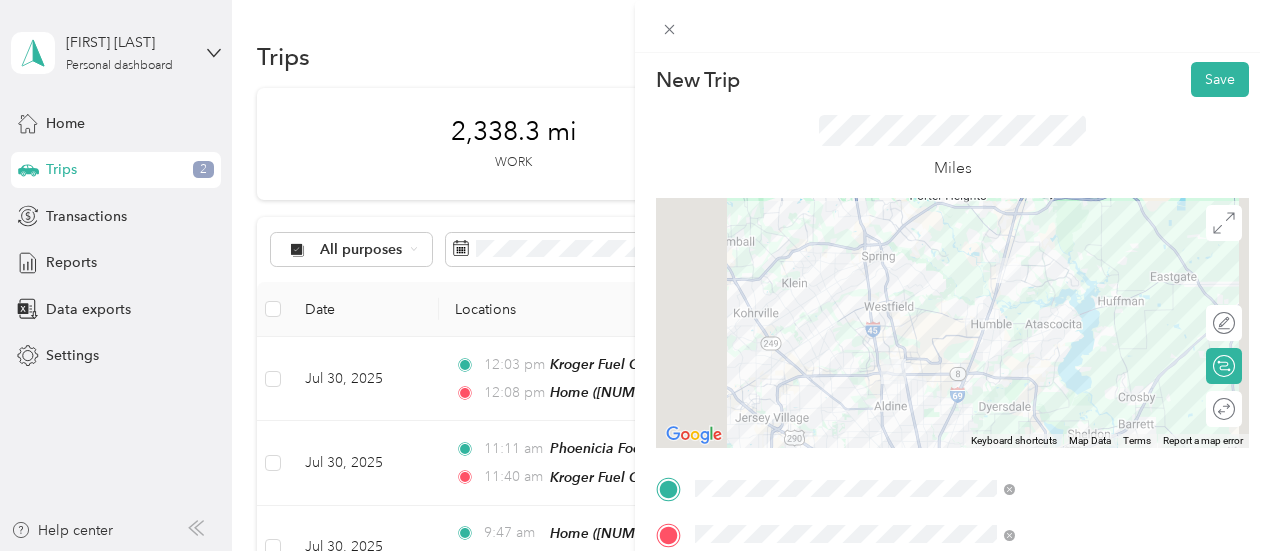 scroll, scrollTop: 0, scrollLeft: 0, axis: both 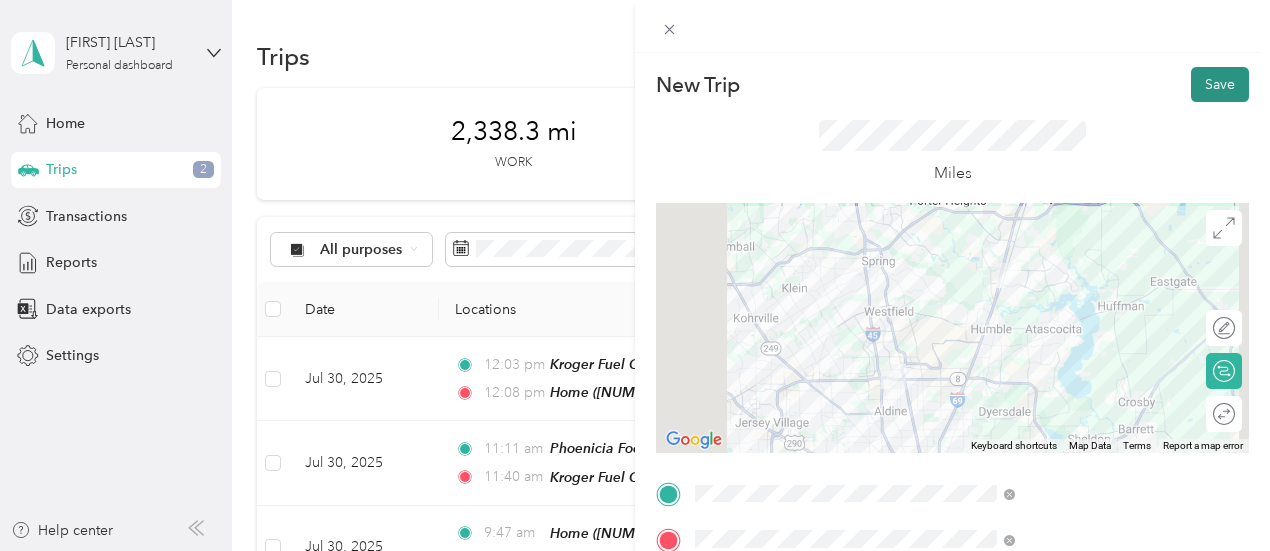 click on "Save" at bounding box center [1220, 84] 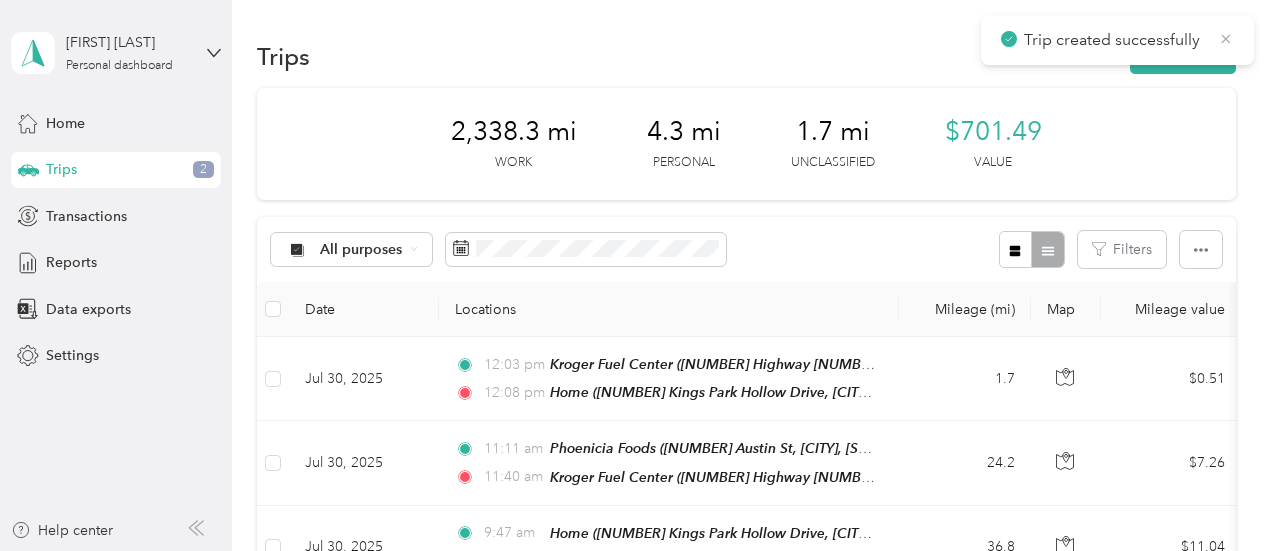 click 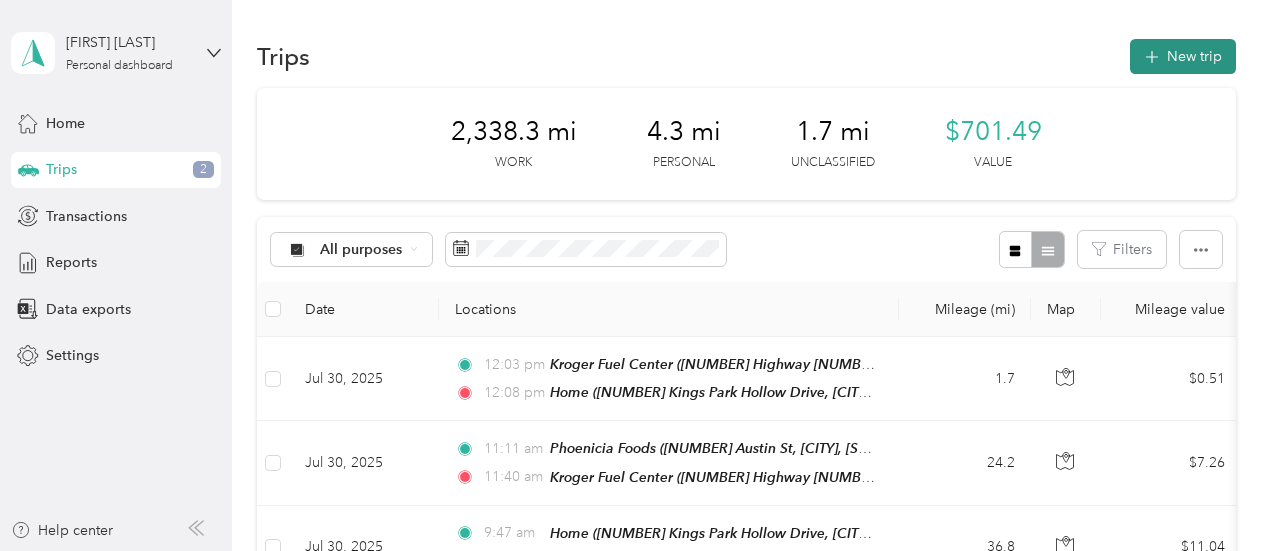 click on "New trip" at bounding box center (1183, 56) 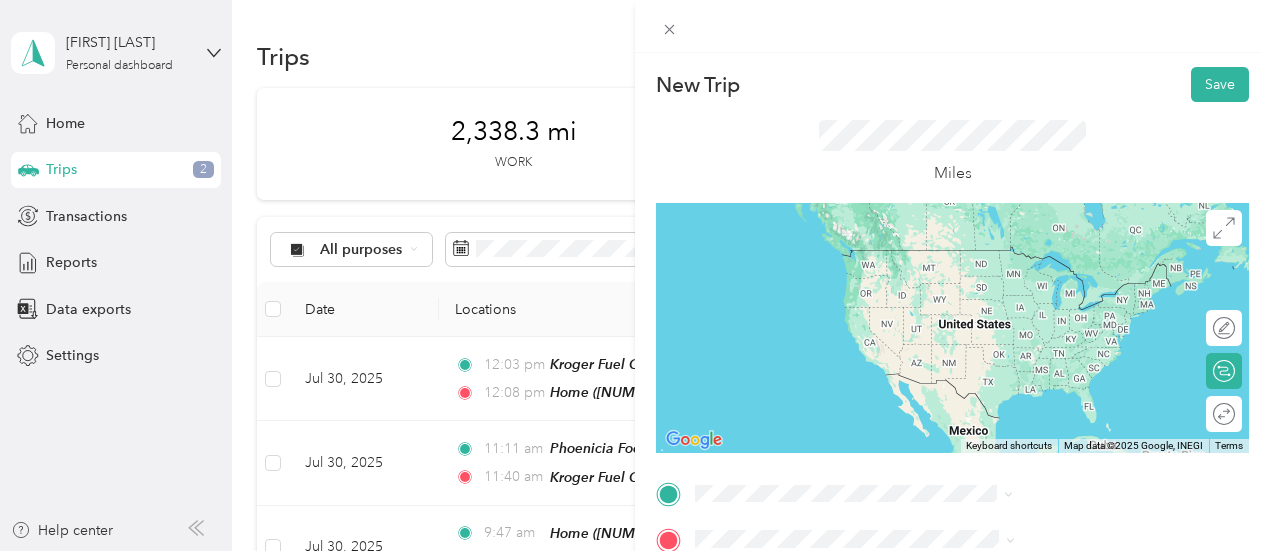 click on "[NUMBER] North Sam Houston Parkway East
Houston, [STATE] [POSTAL_CODE], United States" at bounding box center [1067, 296] 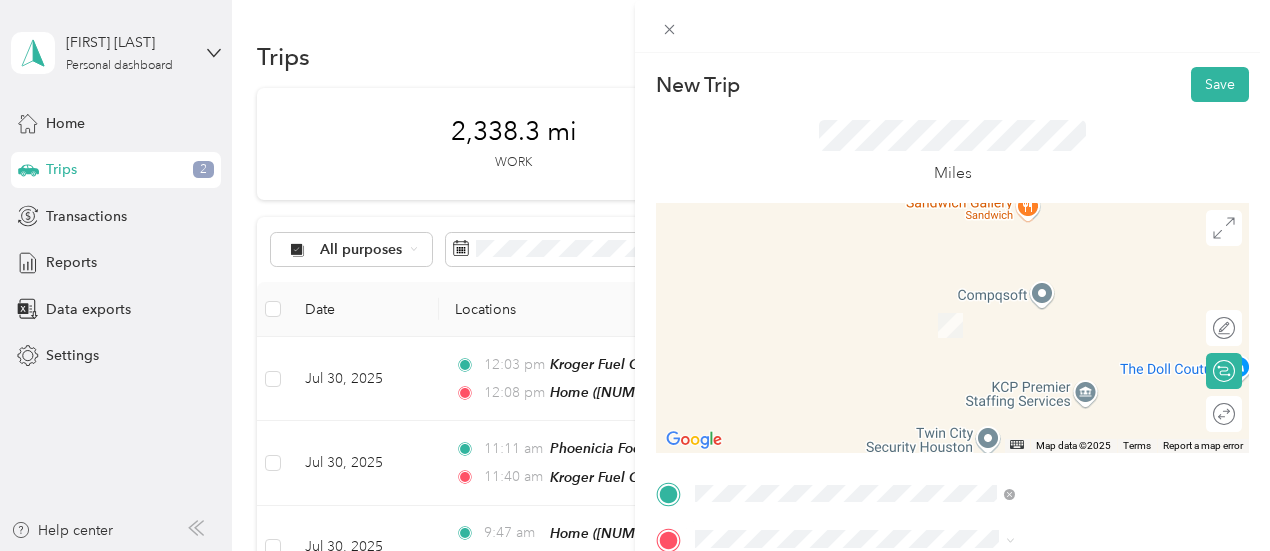 click on "TEAM Phoenicia Foods [NUMBER] Austin St, [ZIP_CODE], [CITY], [STATE], USA" at bounding box center [1067, 324] 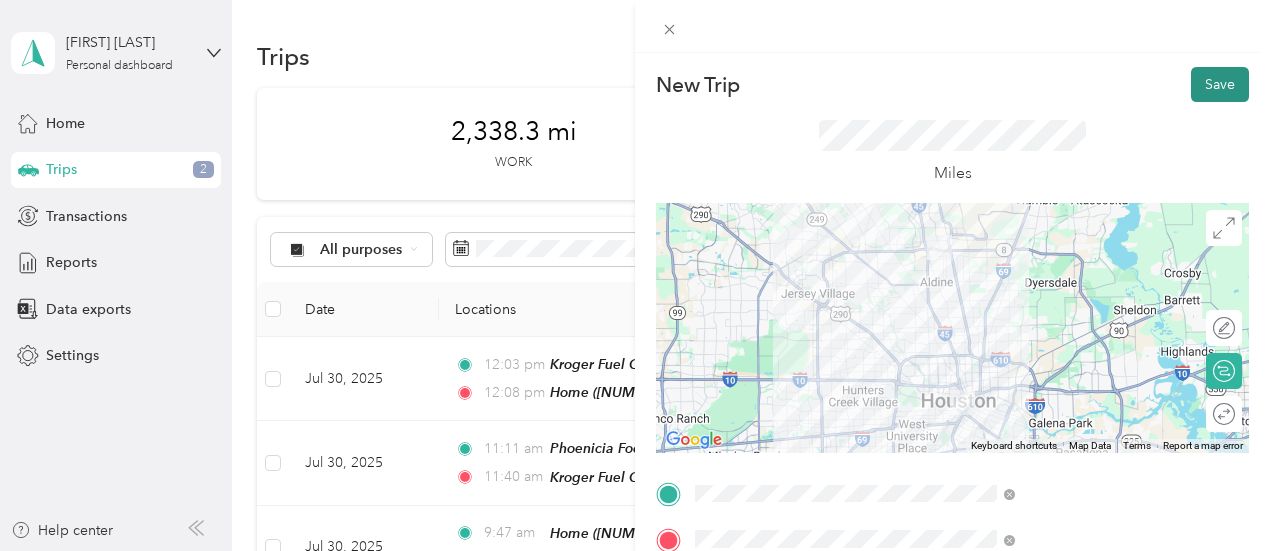click on "Save" at bounding box center [1220, 84] 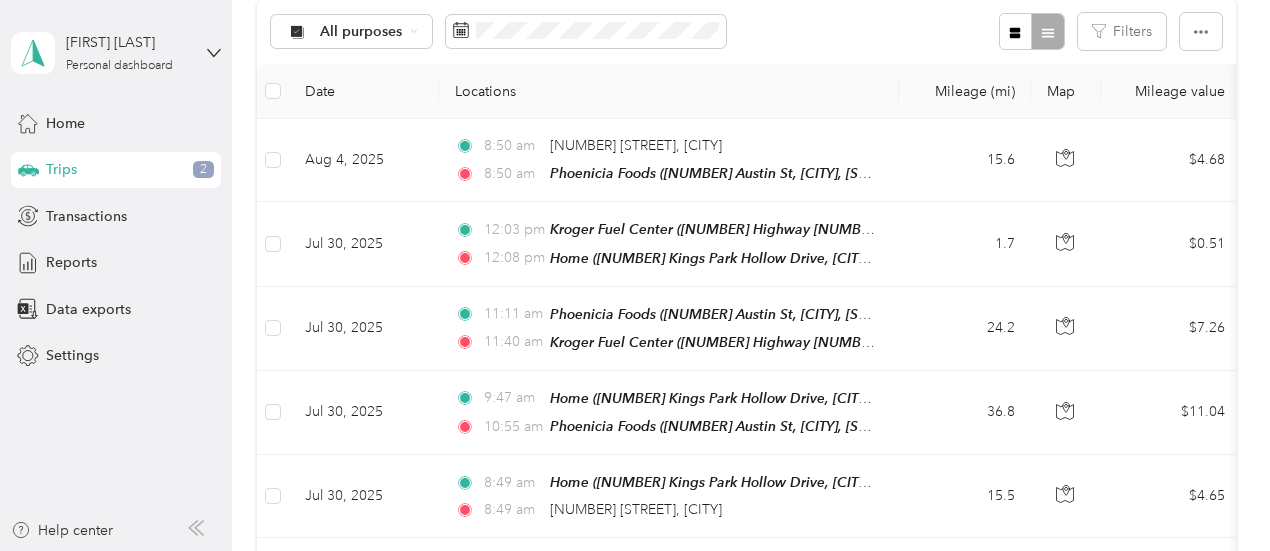 scroll, scrollTop: 208, scrollLeft: 0, axis: vertical 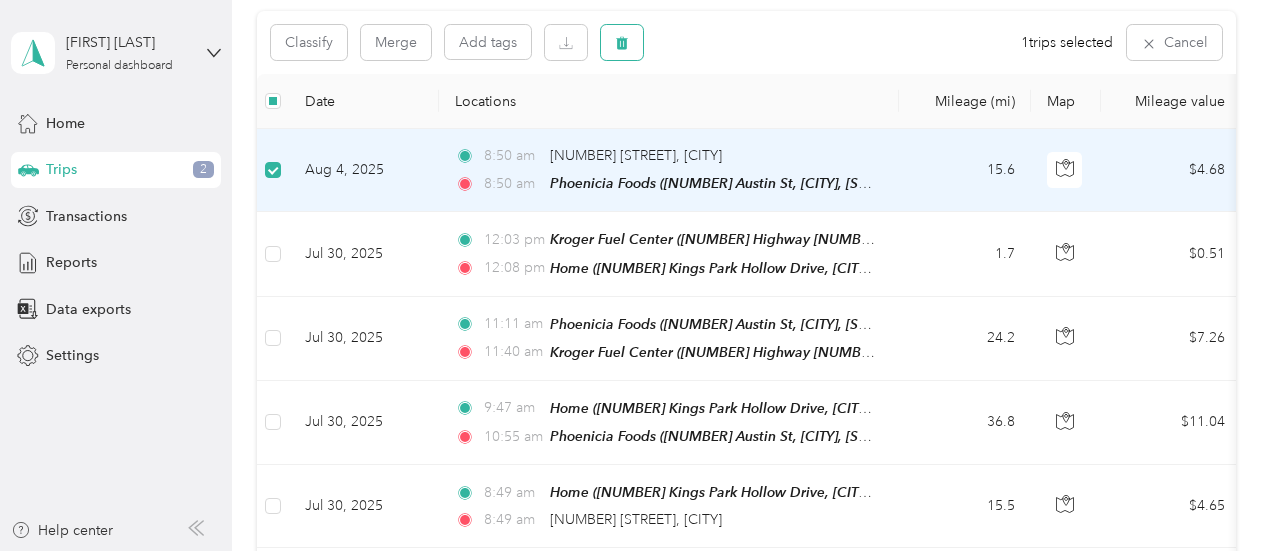 click 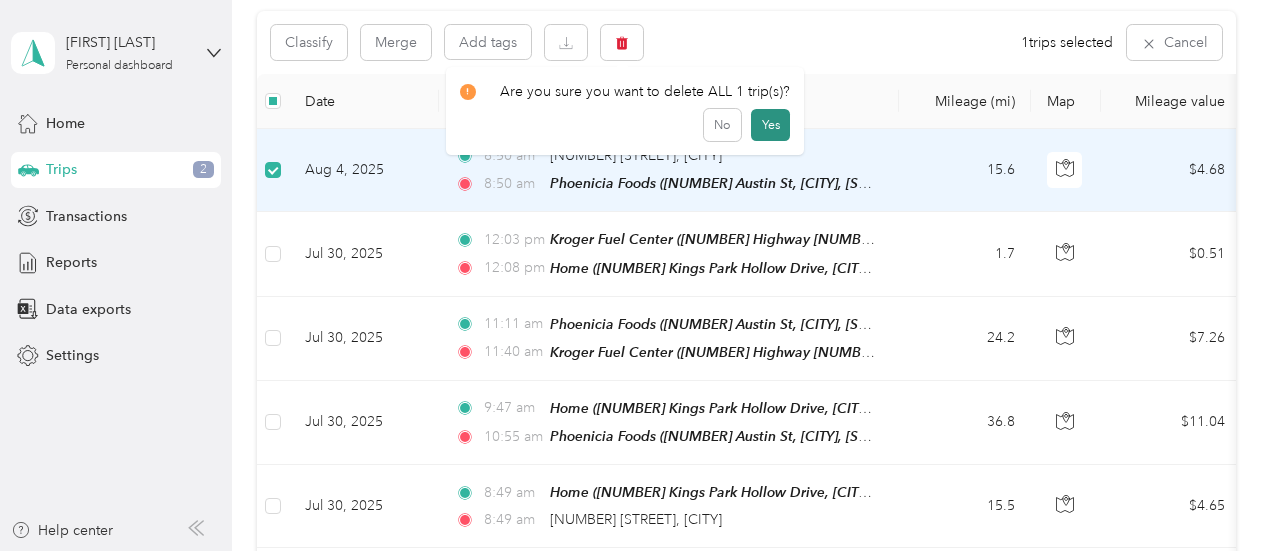 click on "Yes" at bounding box center (770, 125) 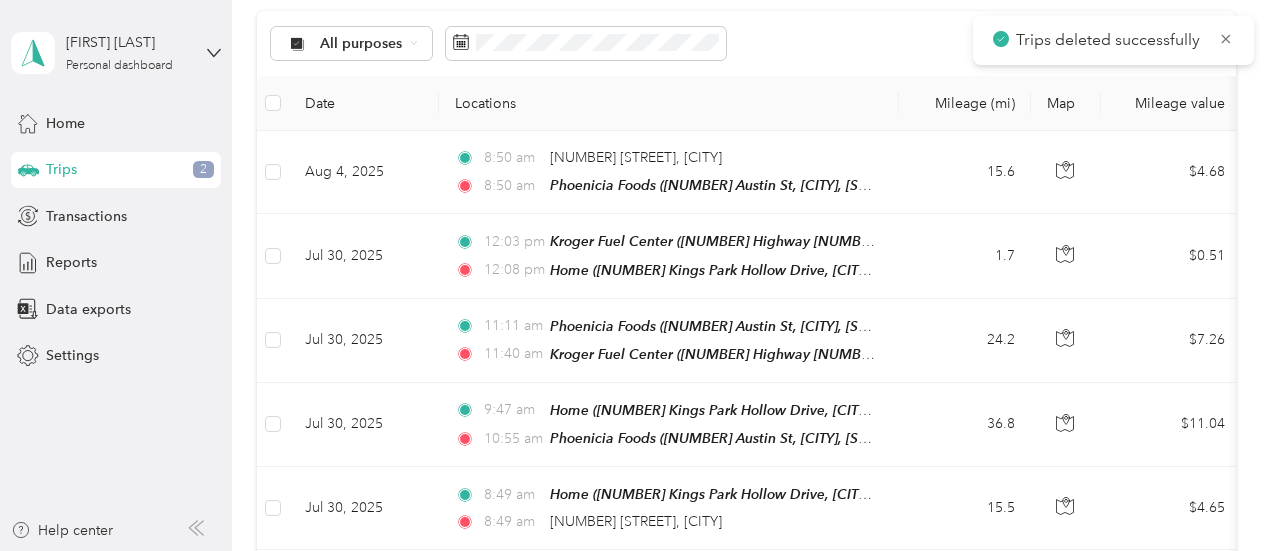 scroll, scrollTop: 208, scrollLeft: 0, axis: vertical 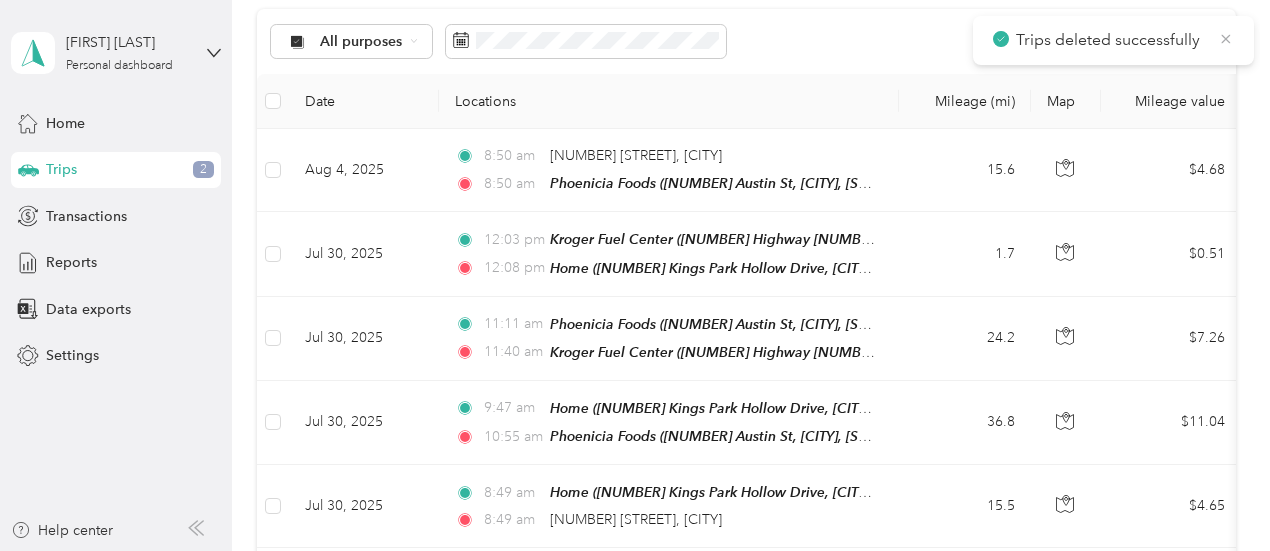click 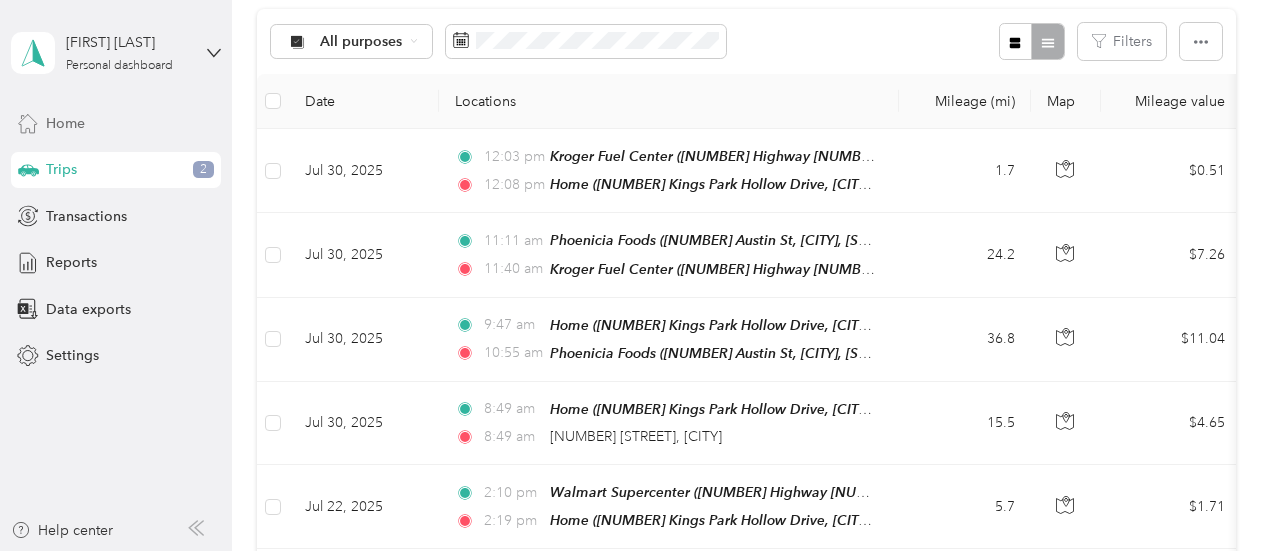 click on "Home" at bounding box center (116, 123) 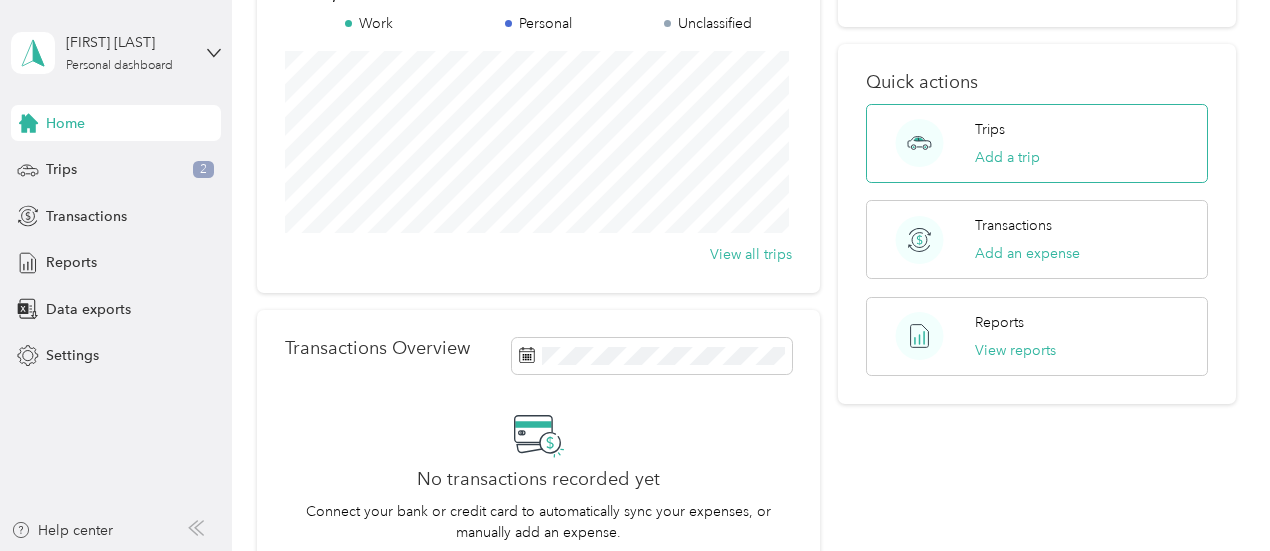 click on "Trips Add a trip" at bounding box center (1037, 143) 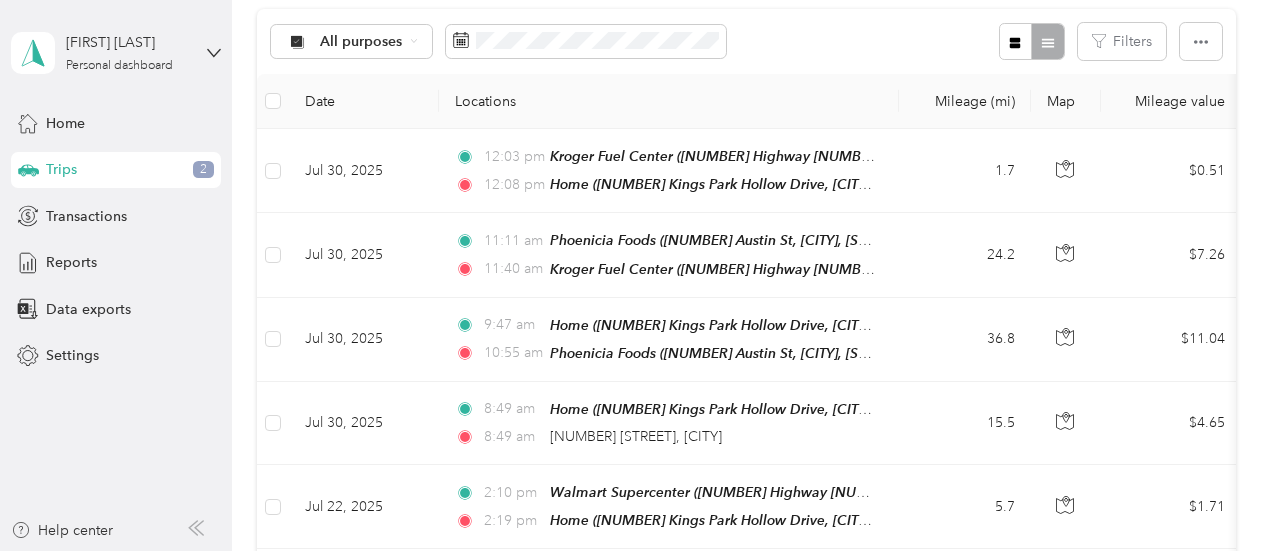 scroll, scrollTop: 0, scrollLeft: 0, axis: both 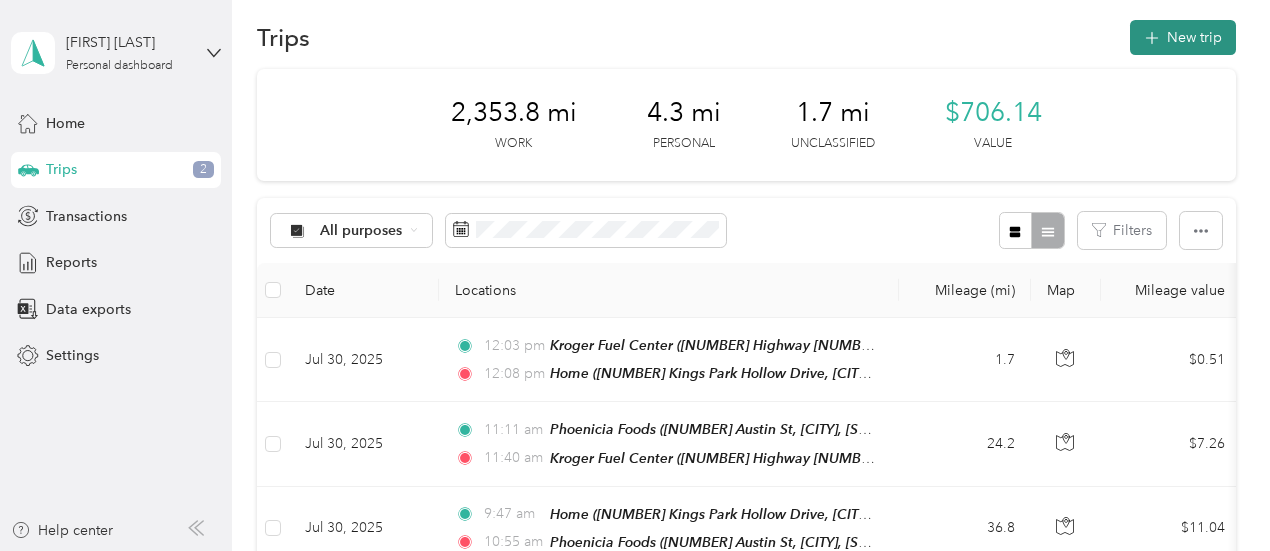 click on "New trip" at bounding box center (1183, 37) 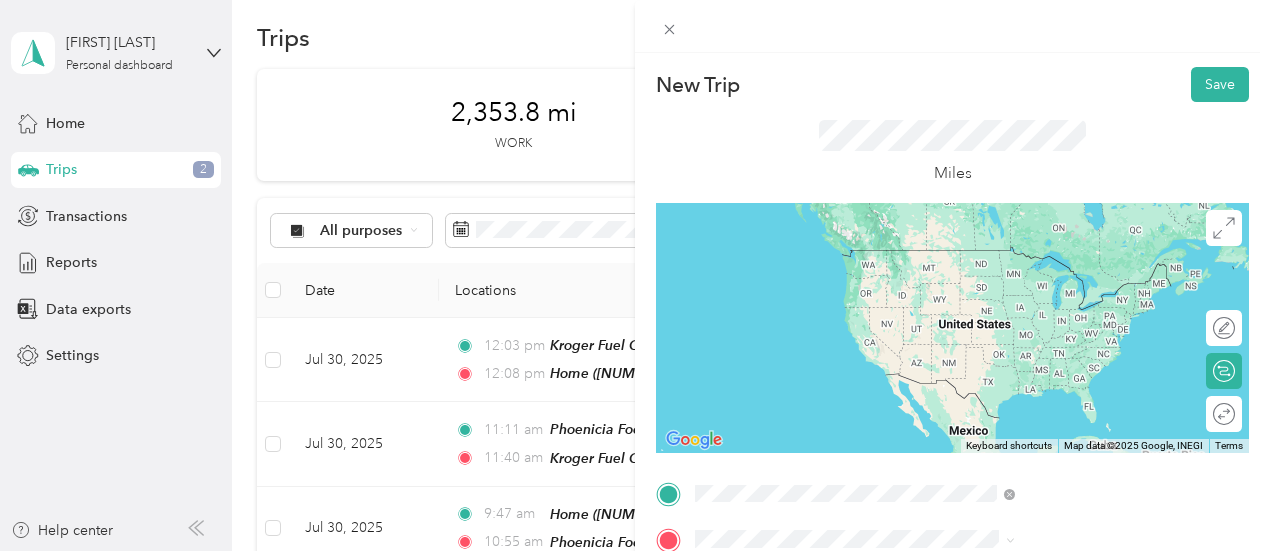 click on "[NUMBER] North Sam Houston Parkway East
Houston, [STATE] [POSTAL_CODE], United States" at bounding box center (1081, 297) 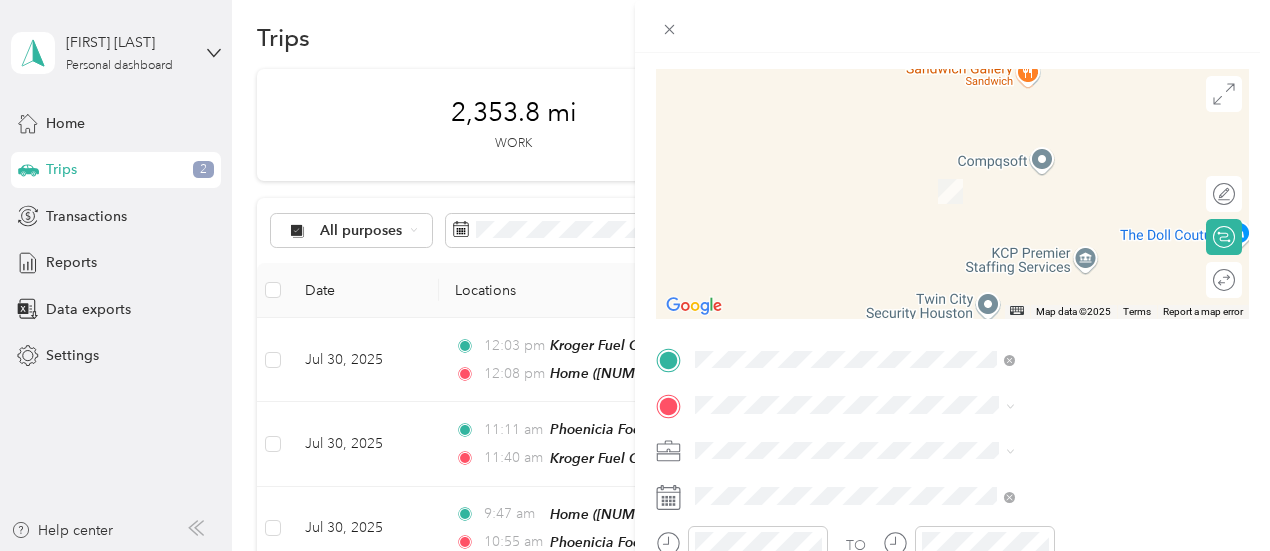 scroll, scrollTop: 158, scrollLeft: 0, axis: vertical 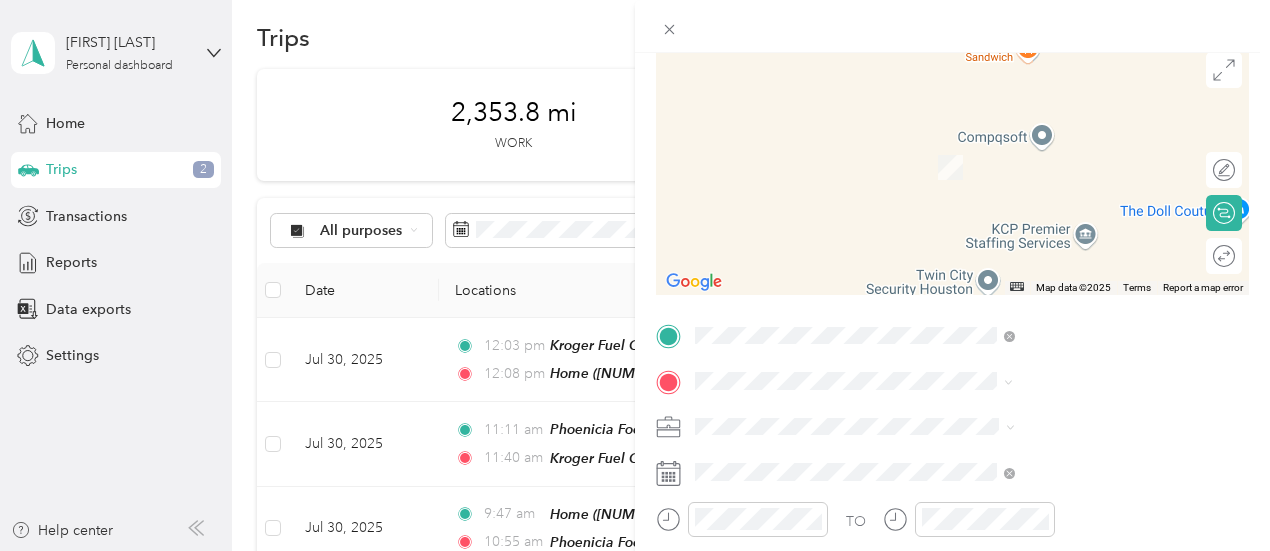 click on "TEAM Phoenicia Foods [NUMBER] Austin St, [ZIP_CODE], [CITY], [STATE], USA" at bounding box center (1081, 171) 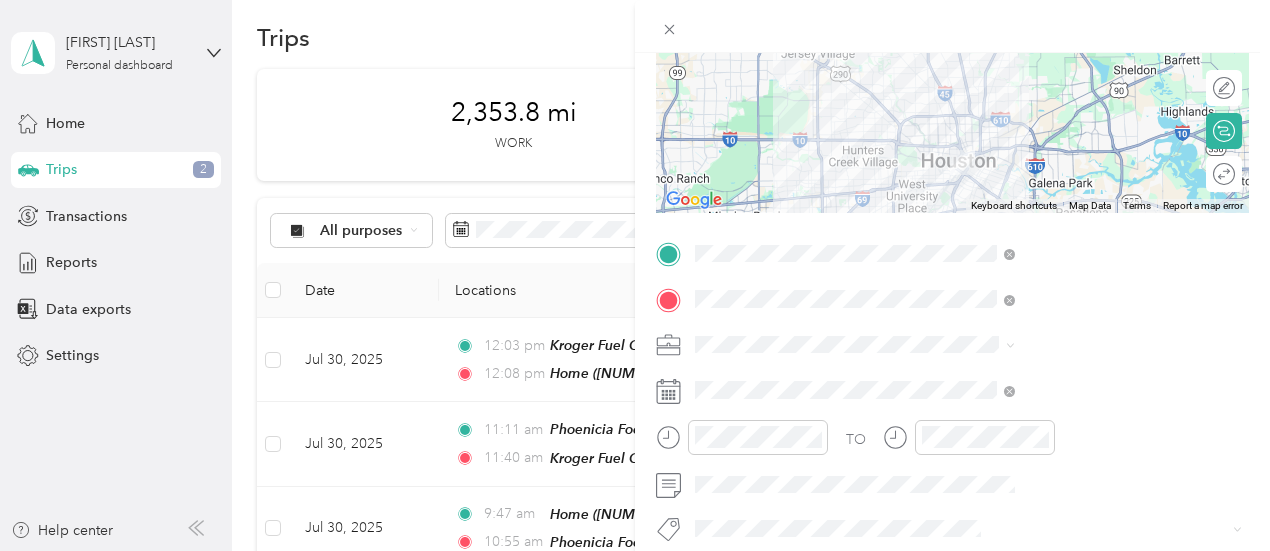 scroll, scrollTop: 262, scrollLeft: 0, axis: vertical 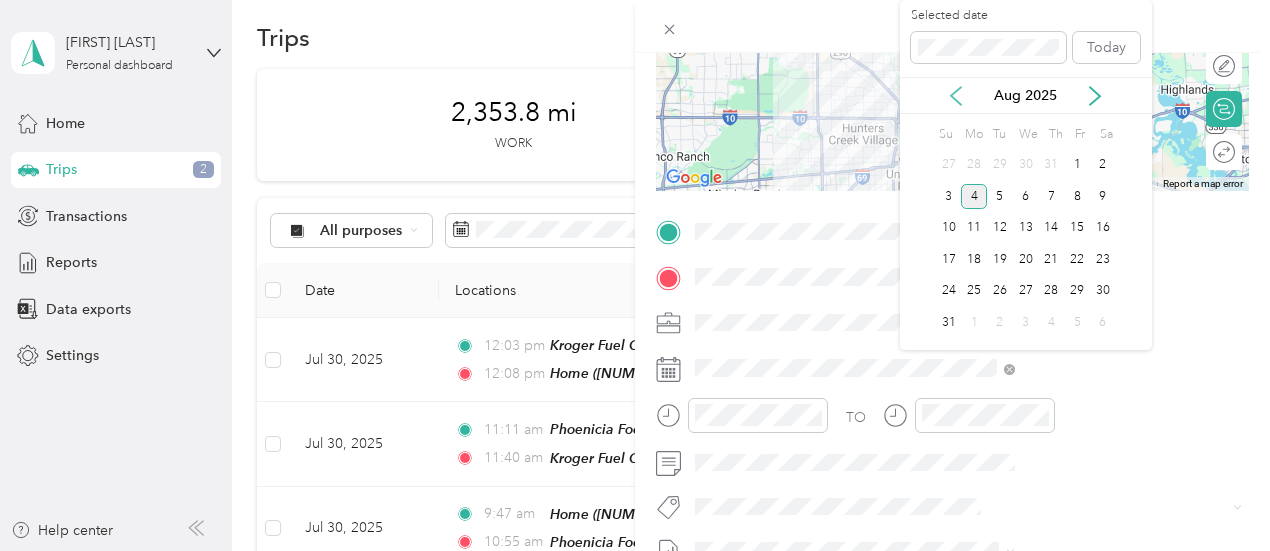 click 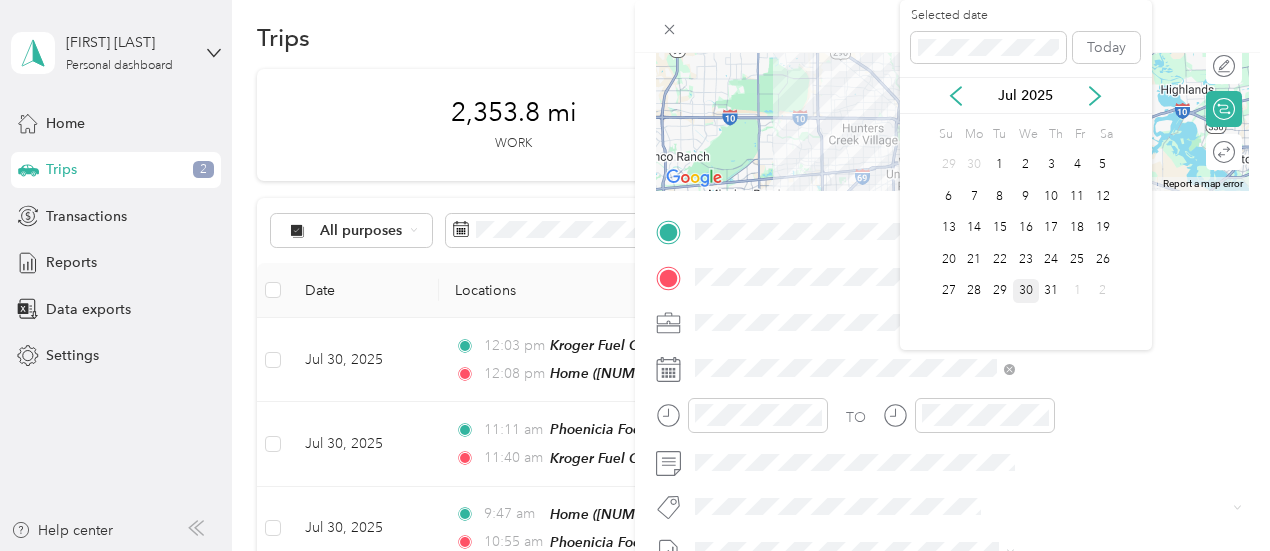 click on "30" at bounding box center [1026, 291] 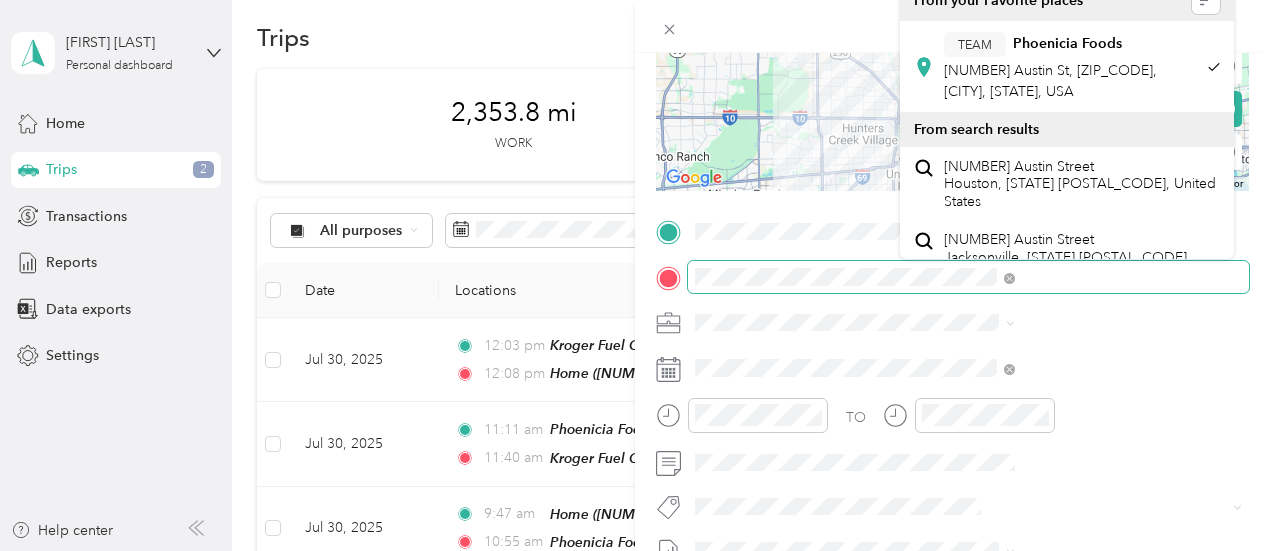 click on "[FIRST] [LAST] Personal dashboard Home Trips [DISTANCE] mi Work [DISTANCE] mi Personal [DISTANCE] mi Unclassified [CURRENCY] Value All purposes Filters Date Locations Mileage (mi) Purpose Track Method Report Jul [DATE] [TIME] [BRAND] ([NUMBER] [STREET], [CITY], [STATE]) [TIME] Home ([NUMBER] [STREET], [CITY], [STATE]) [DISTANCE] [CURRENCY] GPS -- Jul [DATE] - [DATE] Jul [DATE] [TIME] [BRAND] ([NUMBER] [STREET], [CITY], [STATE]) [TIME] [BRAND] ([NUMBER] [STREET], [CITY], [STATE]) [DISTANCE] [CURRENCY] Acosta GPS Jul [DATE] - [DATE] Jul [DATE] [TIME] Home ([NUMBER] [STREET], [CITY], [STATE]) [TIME] [BRAND] ([NUMBER] [STREET], [CITY], [STATE]) [DISTANCE] [CURRENCY] Acosta GPS Jul [DATE] - [DATE] Jul [DATE] [TIME] [TIME] [NUMBER] [STREET], [CITY] [DISTANCE] [CURRENCY] Acosta Manual Jul [DATE] - [DATE] Jul [DATE] [TIME] [TIME] [DISTANCE] GPS" at bounding box center [630, 275] 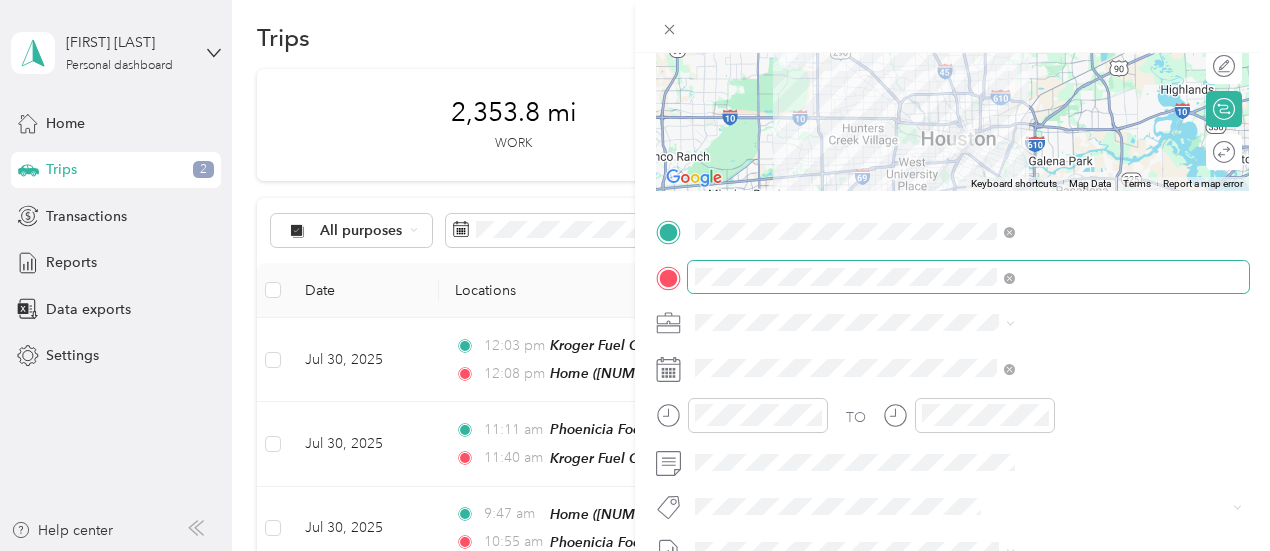 scroll, scrollTop: 262, scrollLeft: 11, axis: both 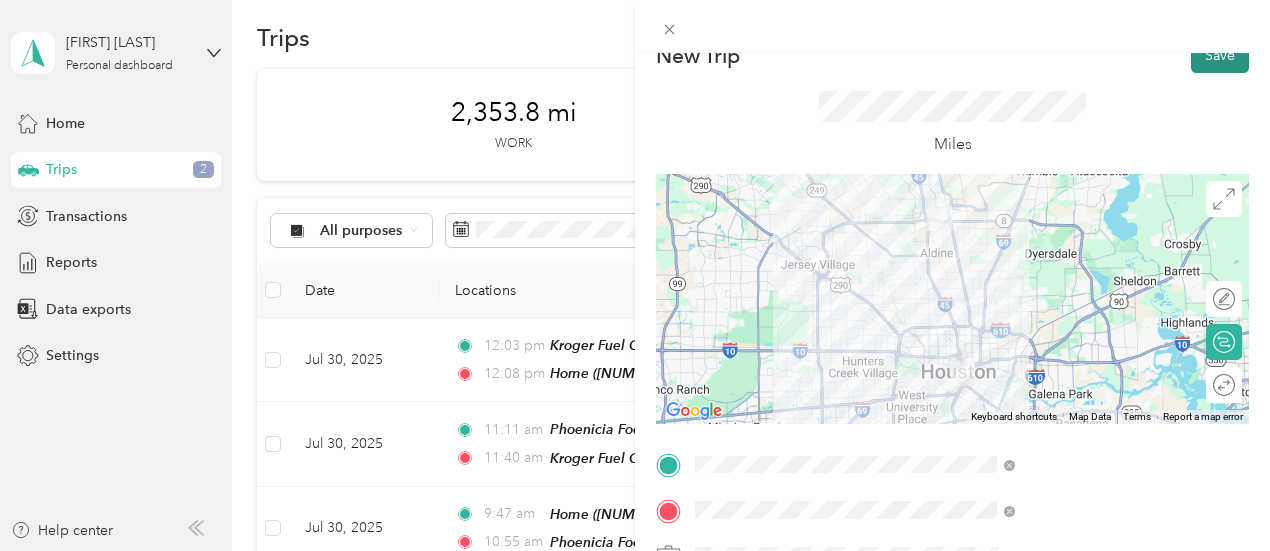 click on "Save" at bounding box center [1220, 55] 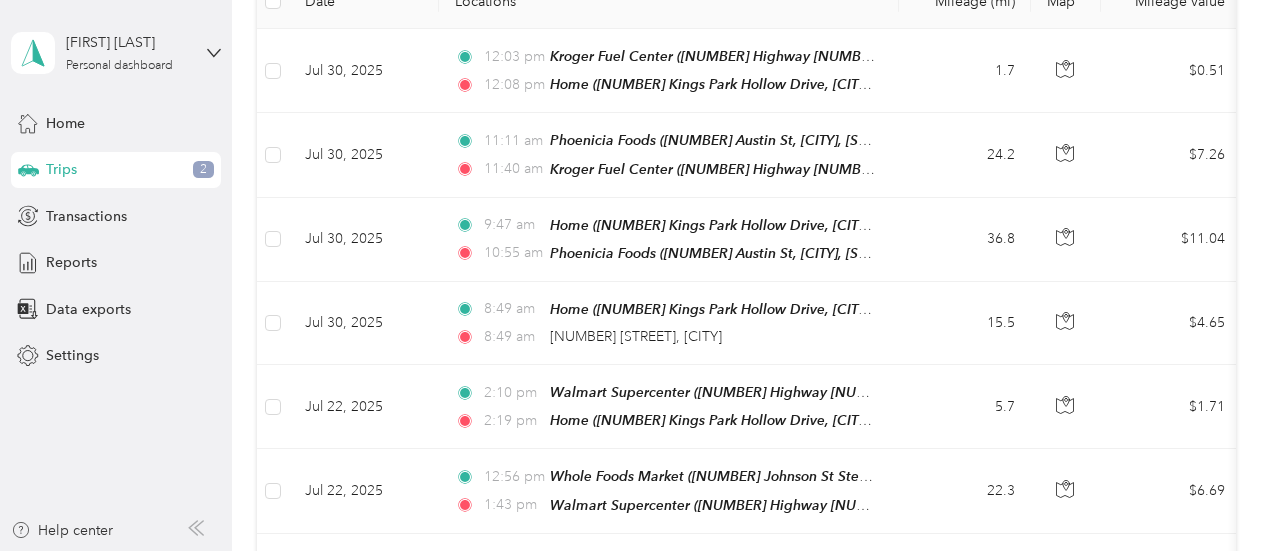 scroll, scrollTop: 319, scrollLeft: 0, axis: vertical 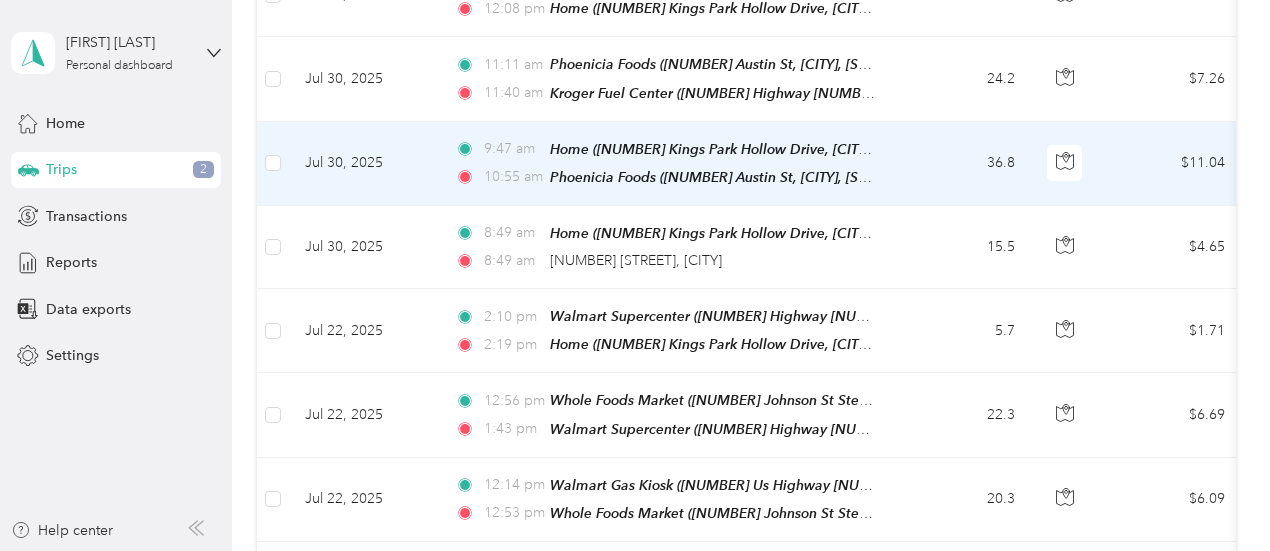 click on "Jul 30, 2025" at bounding box center [364, 164] 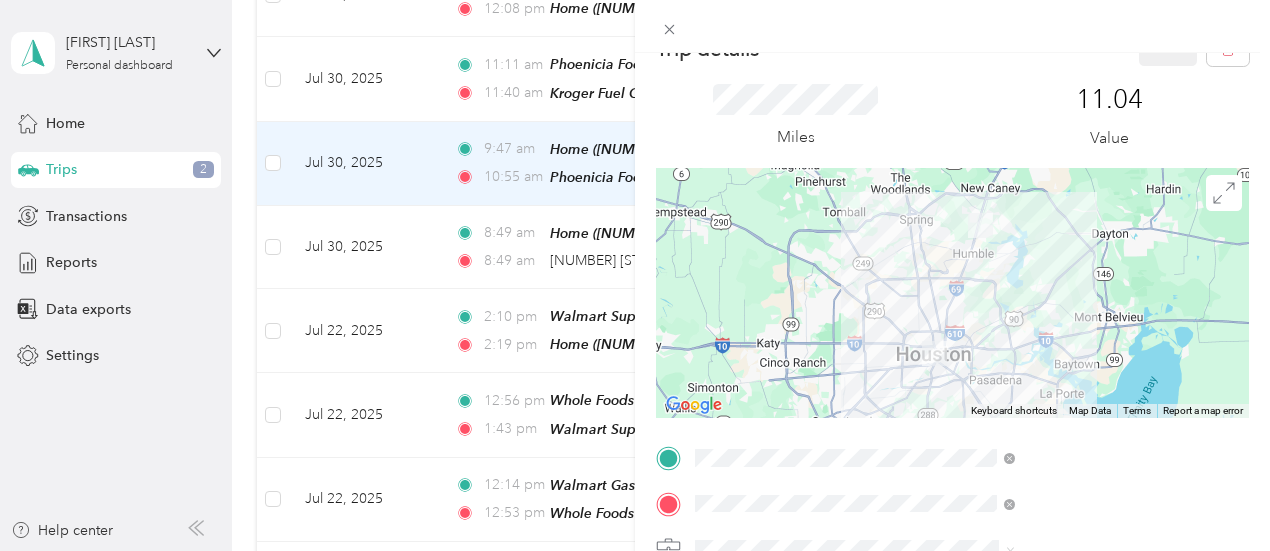 scroll, scrollTop: 0, scrollLeft: 0, axis: both 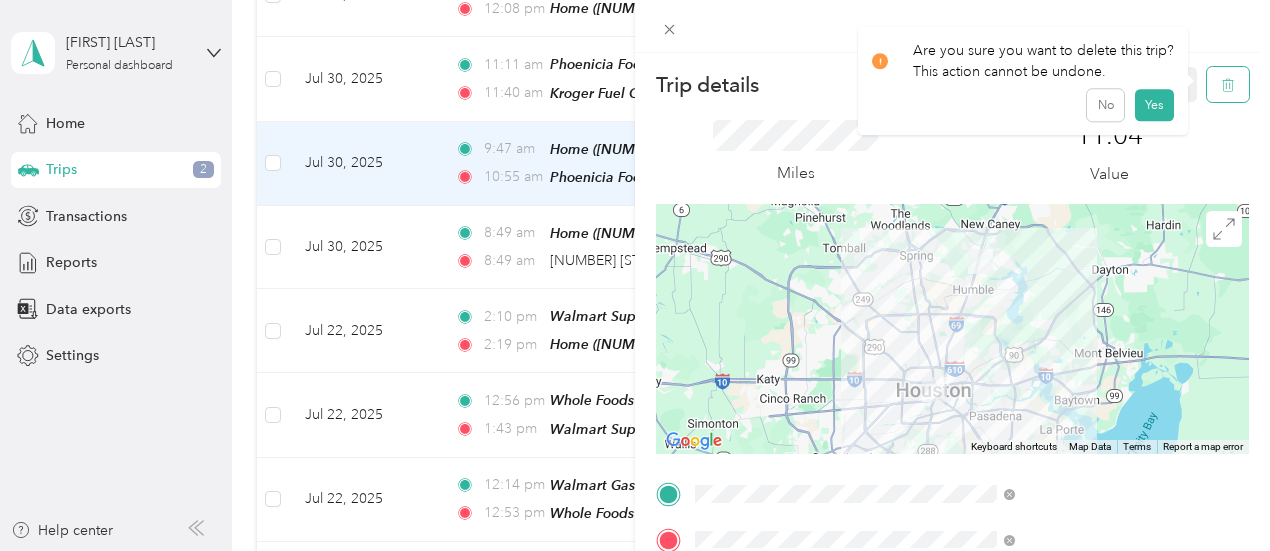 click 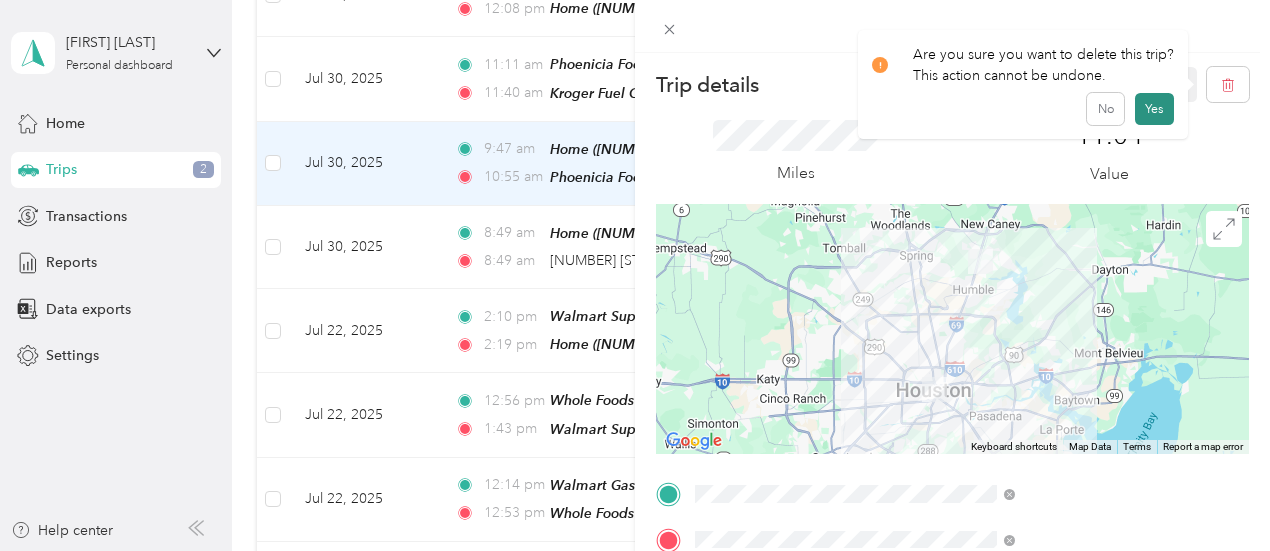 click on "Yes" at bounding box center [1154, 109] 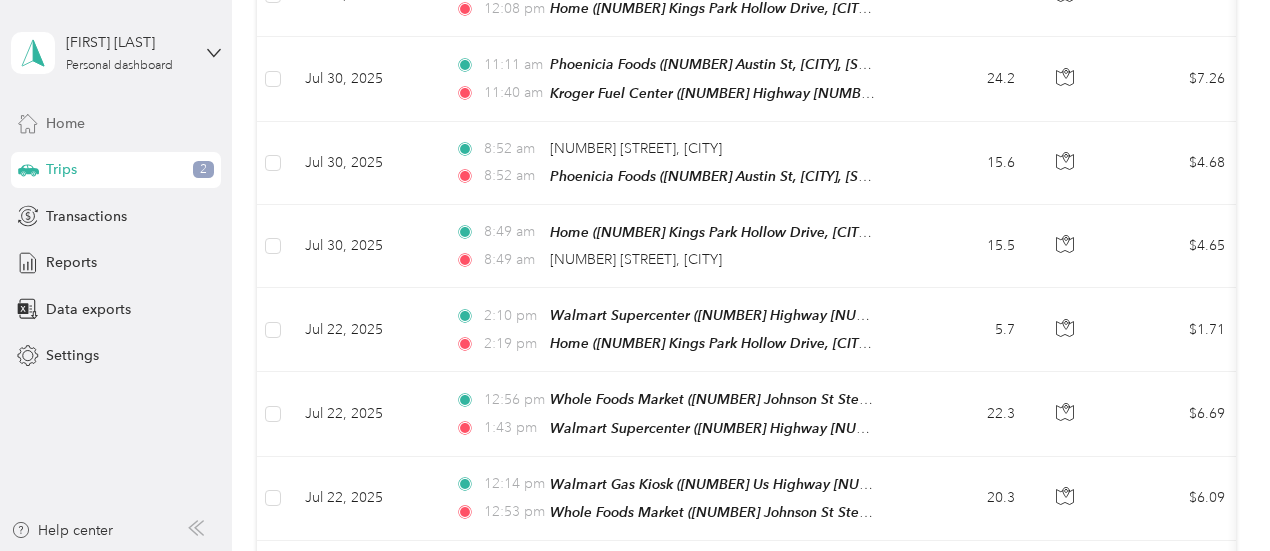 click on "Home" at bounding box center (65, 123) 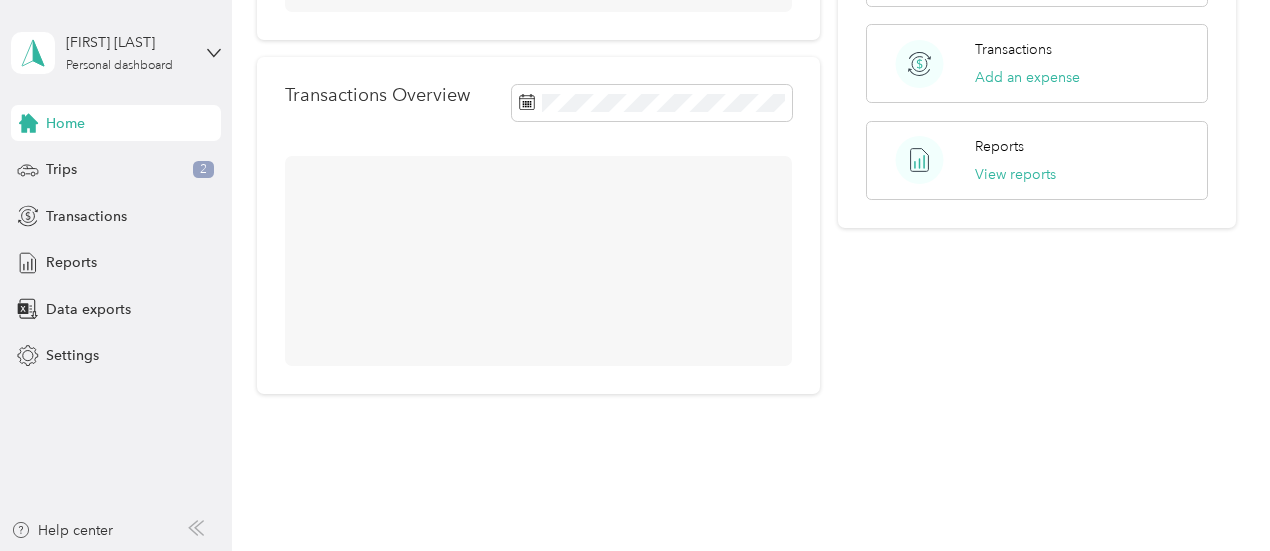 click on "Home" at bounding box center (65, 123) 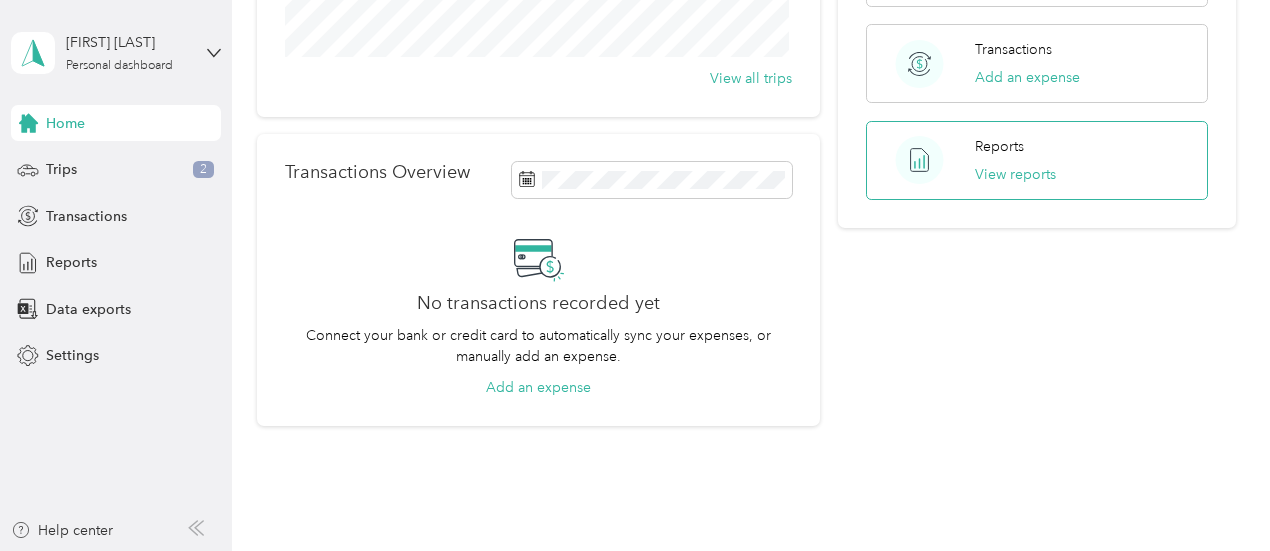 click on "Reports View reports" at bounding box center [1037, 160] 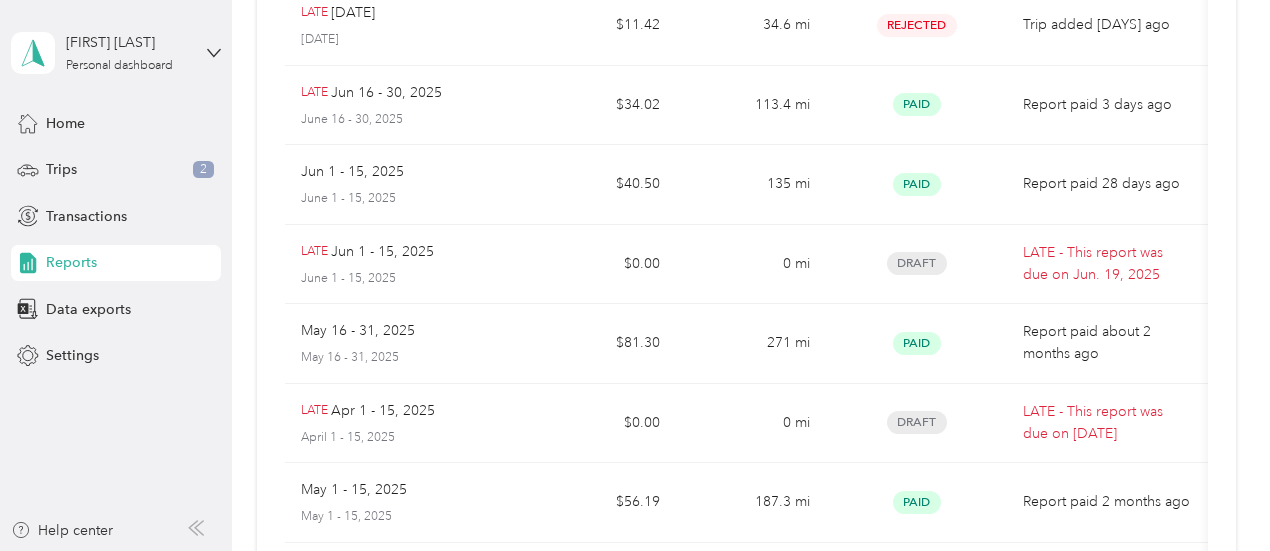click on "Report name Report total Net Mileage Report status Description           [DATE] [DATE] $[PRICE] [MILEAGE] Draft Submit  by   [DATE] [DATE] [DATE] $[PRICE] [MILEAGE] Draft LATE - This report was due on   [DATE] LATE [DATE] [DATE] $[PRICE] [MILEAGE] Rejected Trip added [DAYS] ago LATE [DATE] [DATE] $[PRICE] [MILEAGE] Paid Report paid [DAYS] ago [DATE] [DATE] $[PRICE] [MILEAGE] Paid Report paid [DAYS] ago LATE [DATE] [DATE] $[PRICE] [MILEAGE] Draft LATE - This report was due on   [DATE] [DATE] [DATE] $[PRICE] [MILEAGE] Paid Report paid [MONTHS] ago LATE [DATE] [DATE] $[PRICE] [MILEAGE] Draft LATE - This report was due on   [DATE] [DATE] [DATE] $[PRICE] [MILEAGE] Paid Report paid [MONTHS] ago [DATE] [DATE] $[PRICE] [MILEAGE] Paid Report paid [MONTHS] ago Showing  [NUMBER]  out of   [NUMBER] Load more" at bounding box center (746, 205) 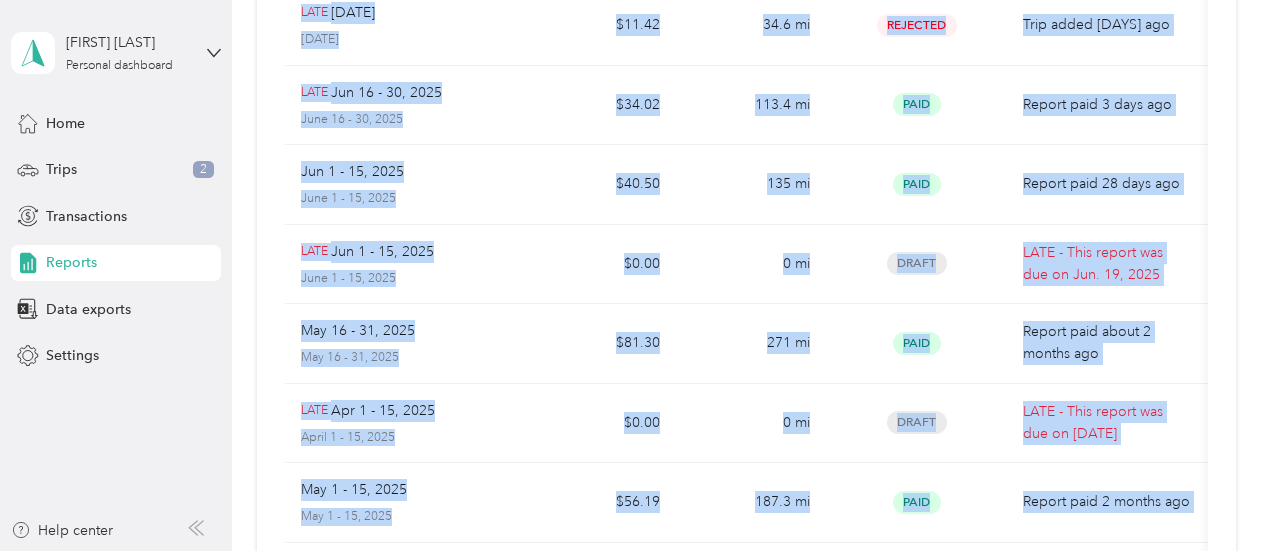 click on "Report name Report total Net Mileage Report status Description           [DATE] [DATE] $[PRICE] [MILEAGE] Draft Submit  by   [DATE] [DATE] [DATE] $[PRICE] [MILEAGE] Draft LATE - This report was due on   [DATE] LATE [DATE] [DATE] $[PRICE] [MILEAGE] Rejected Trip added [DAYS] ago LATE [DATE] [DATE] $[PRICE] [MILEAGE] Paid Report paid [DAYS] ago [DATE] [DATE] $[PRICE] [MILEAGE] Paid Report paid [DAYS] ago LATE [DATE] [DATE] $[PRICE] [MILEAGE] Draft LATE - This report was due on   [DATE] [DATE] [DATE] $[PRICE] [MILEAGE] Paid Report paid [MONTHS] ago LATE [DATE] [DATE] $[PRICE] [MILEAGE] Draft LATE - This report was due on   [DATE] [DATE] [DATE] $[PRICE] [MILEAGE] Paid Report paid [MONTHS] ago [DATE] [DATE] $[PRICE] [MILEAGE] Paid Report paid [MONTHS] ago Showing  [NUMBER]  out of   [NUMBER] Load more" at bounding box center (746, 205) 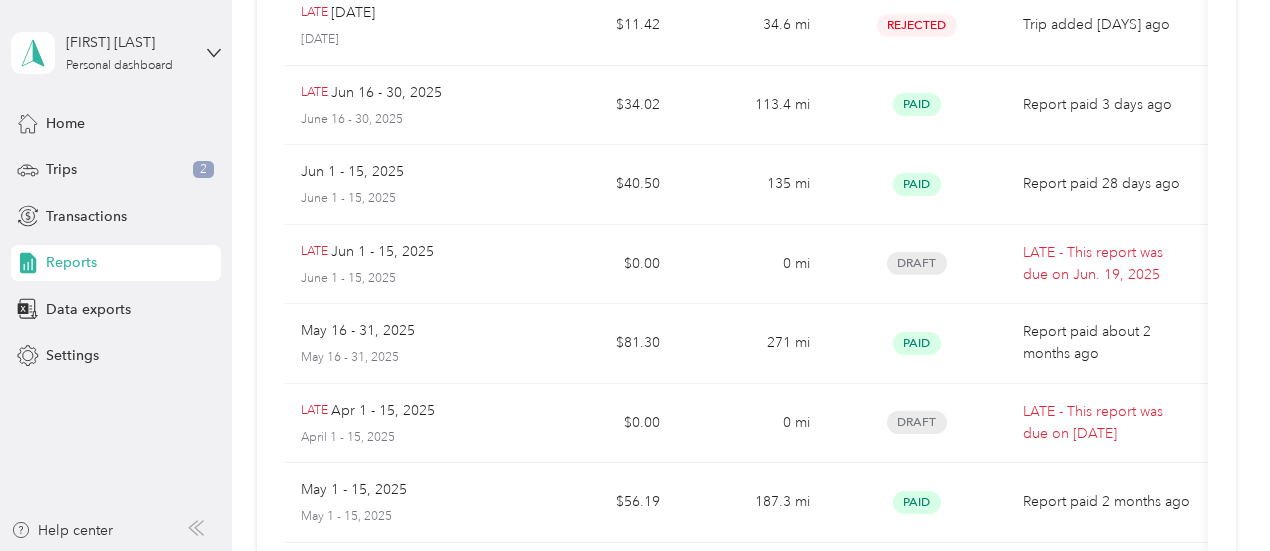 scroll, scrollTop: 0, scrollLeft: 0, axis: both 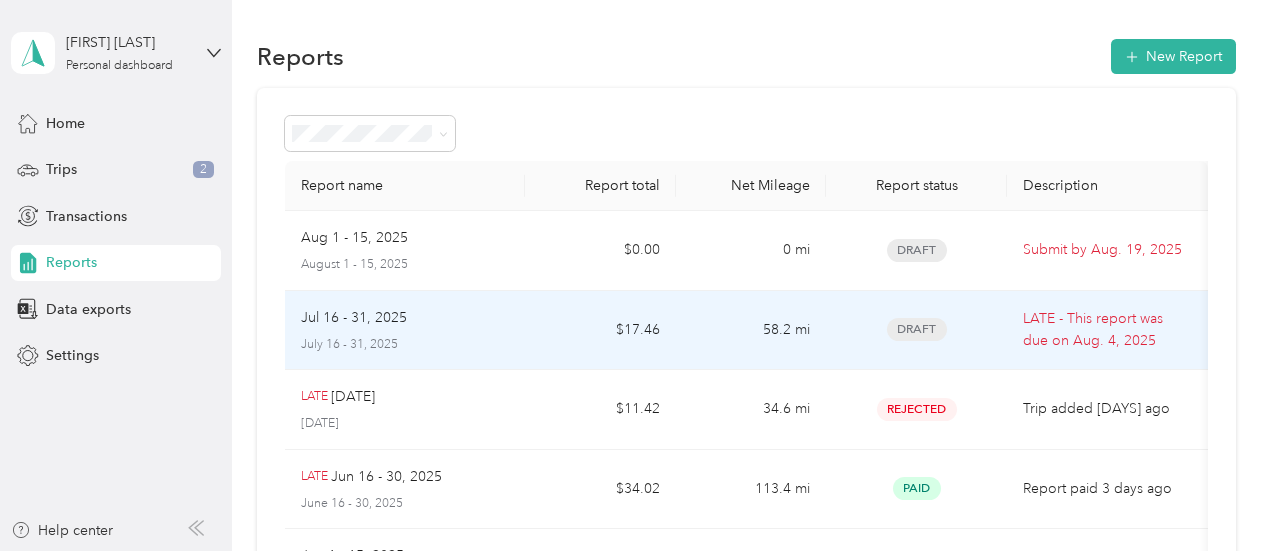 click on "July 16 - 31, 2025" at bounding box center [405, 345] 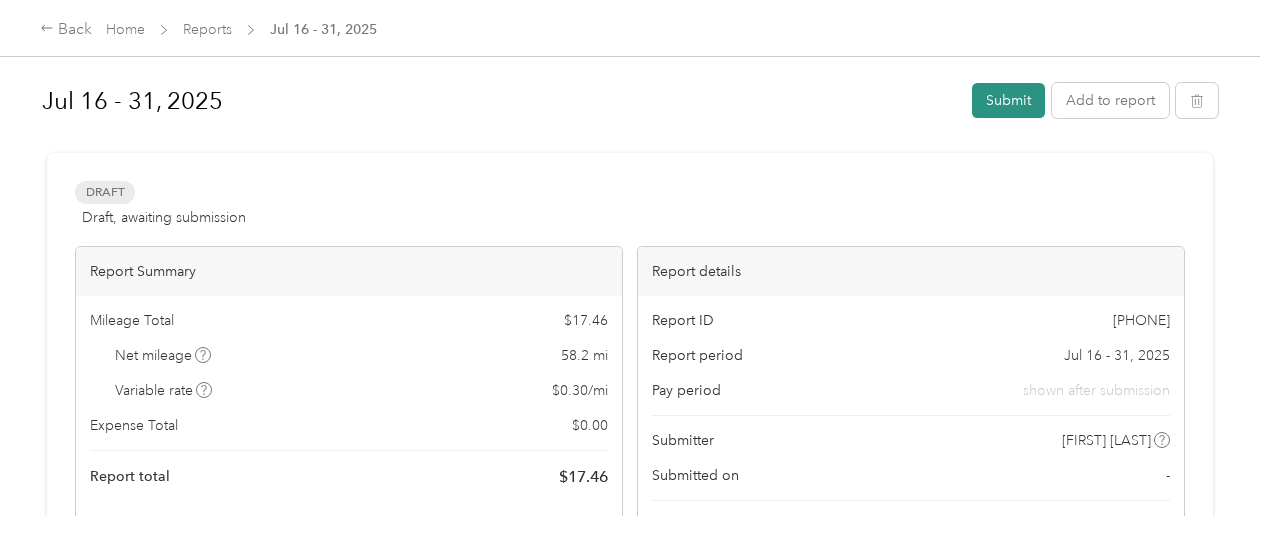 click on "Submit" at bounding box center [1008, 100] 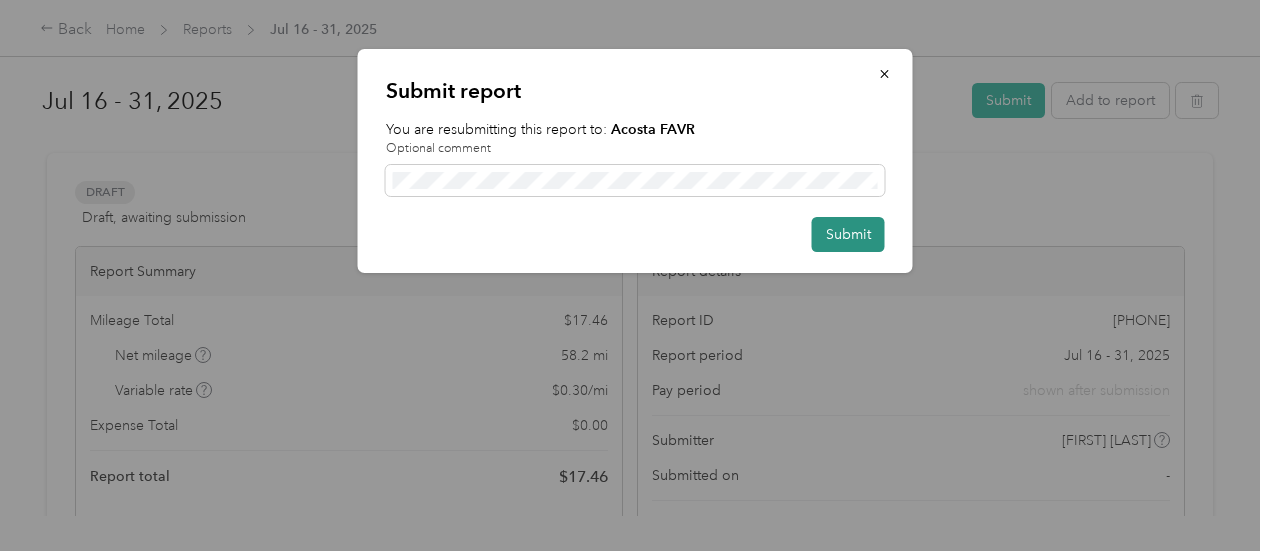 click on "Submit" at bounding box center (848, 234) 